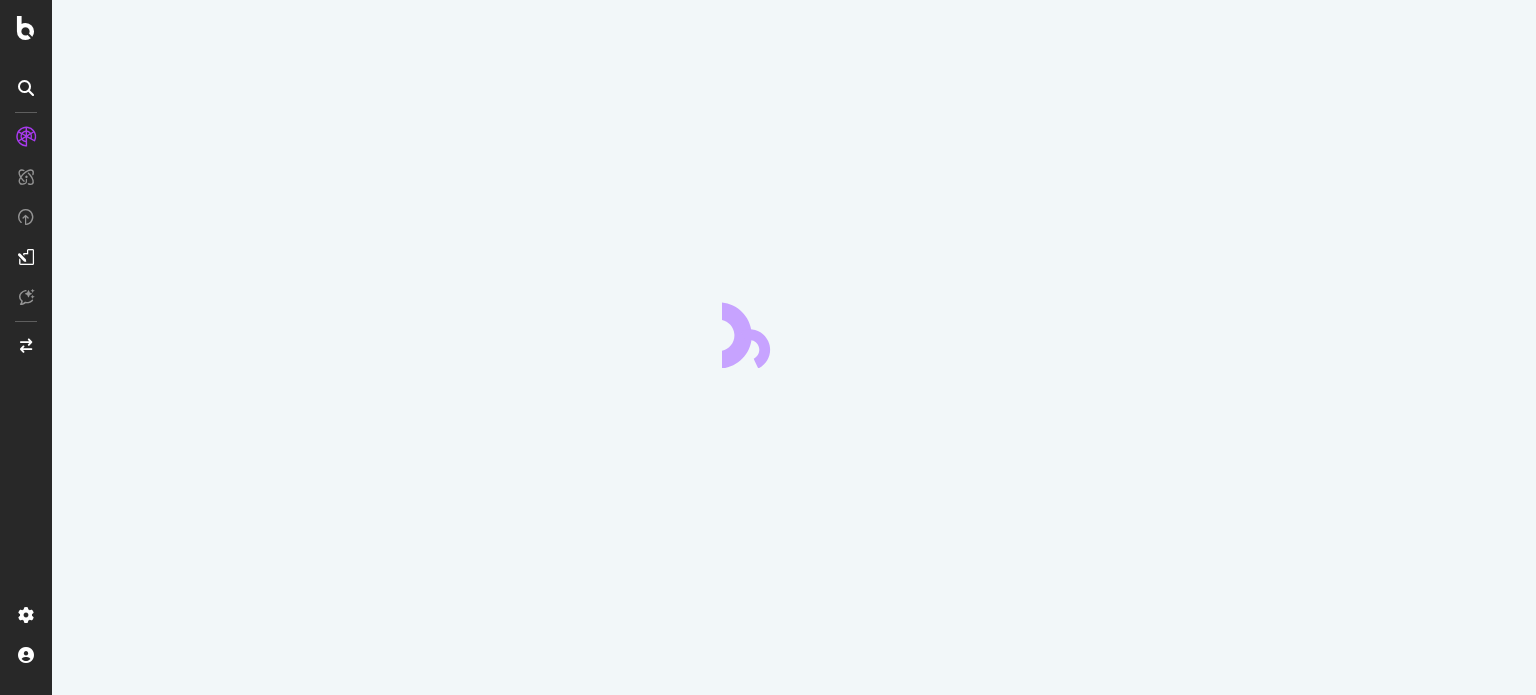 scroll, scrollTop: 0, scrollLeft: 0, axis: both 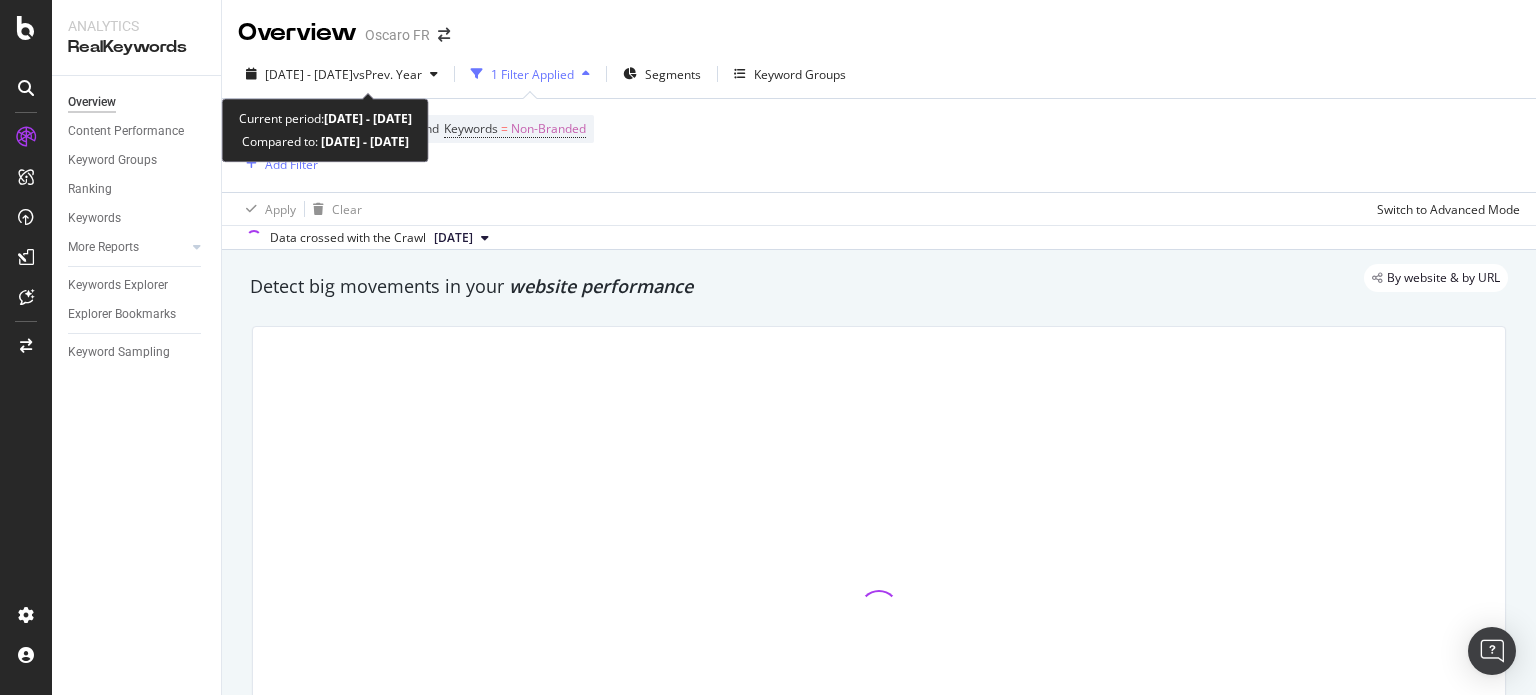 click on "Oscaro FR" at bounding box center [397, 35] 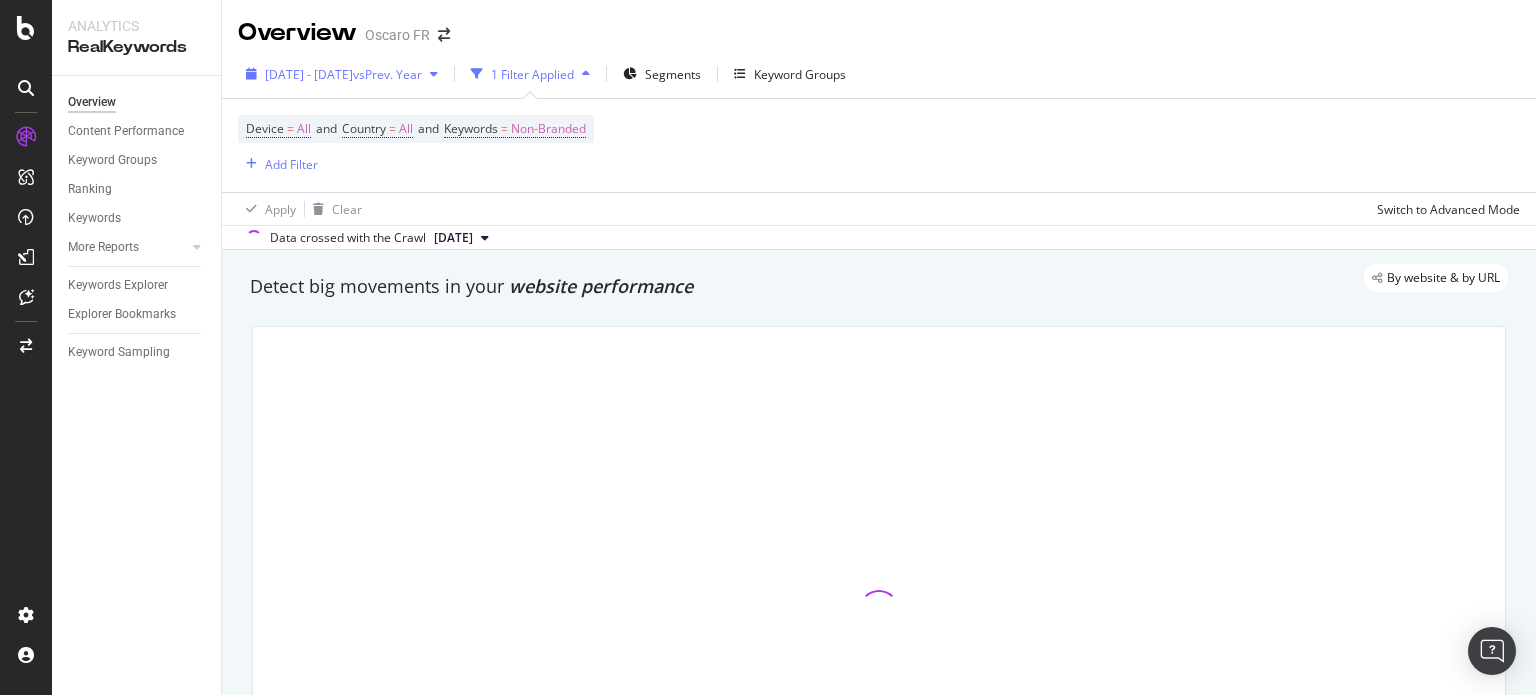 click on "vs  Prev. Year" at bounding box center [387, 74] 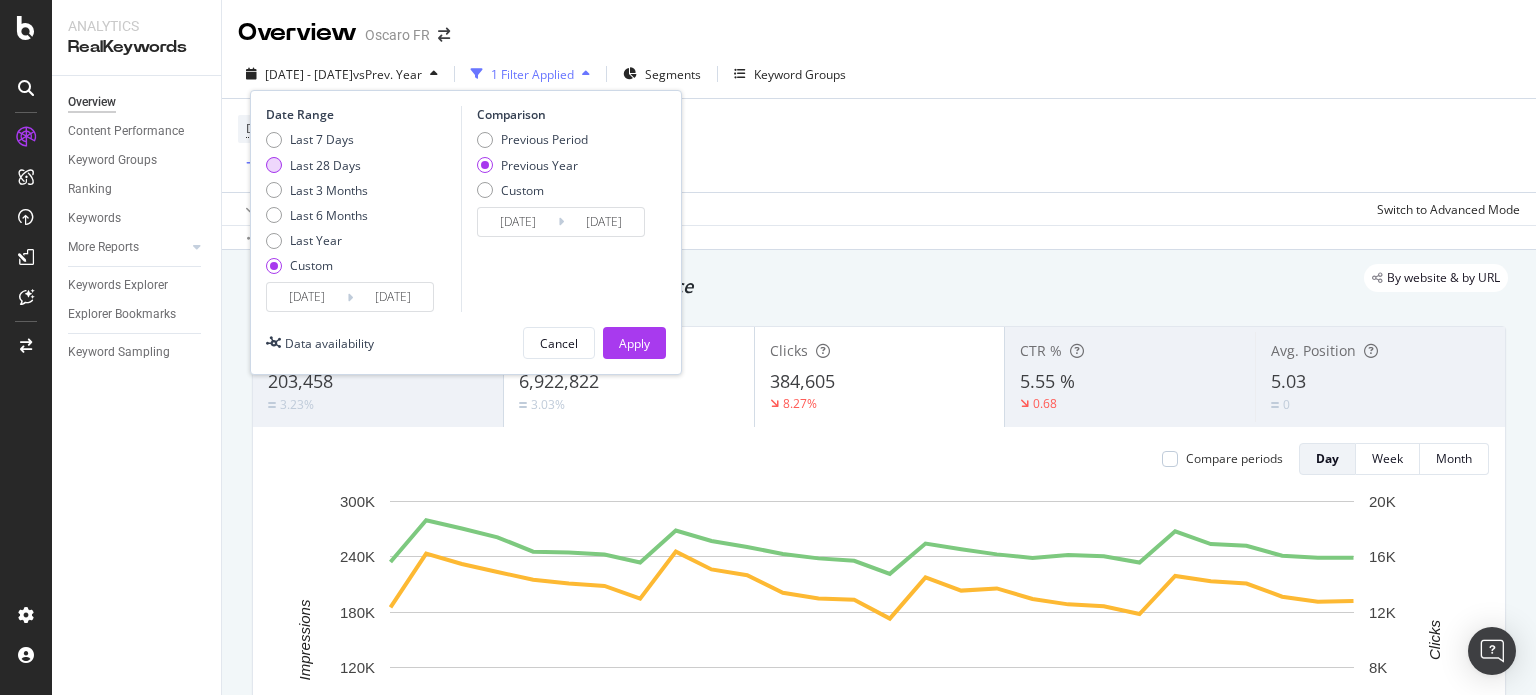 click on "Last 28 Days" at bounding box center [325, 165] 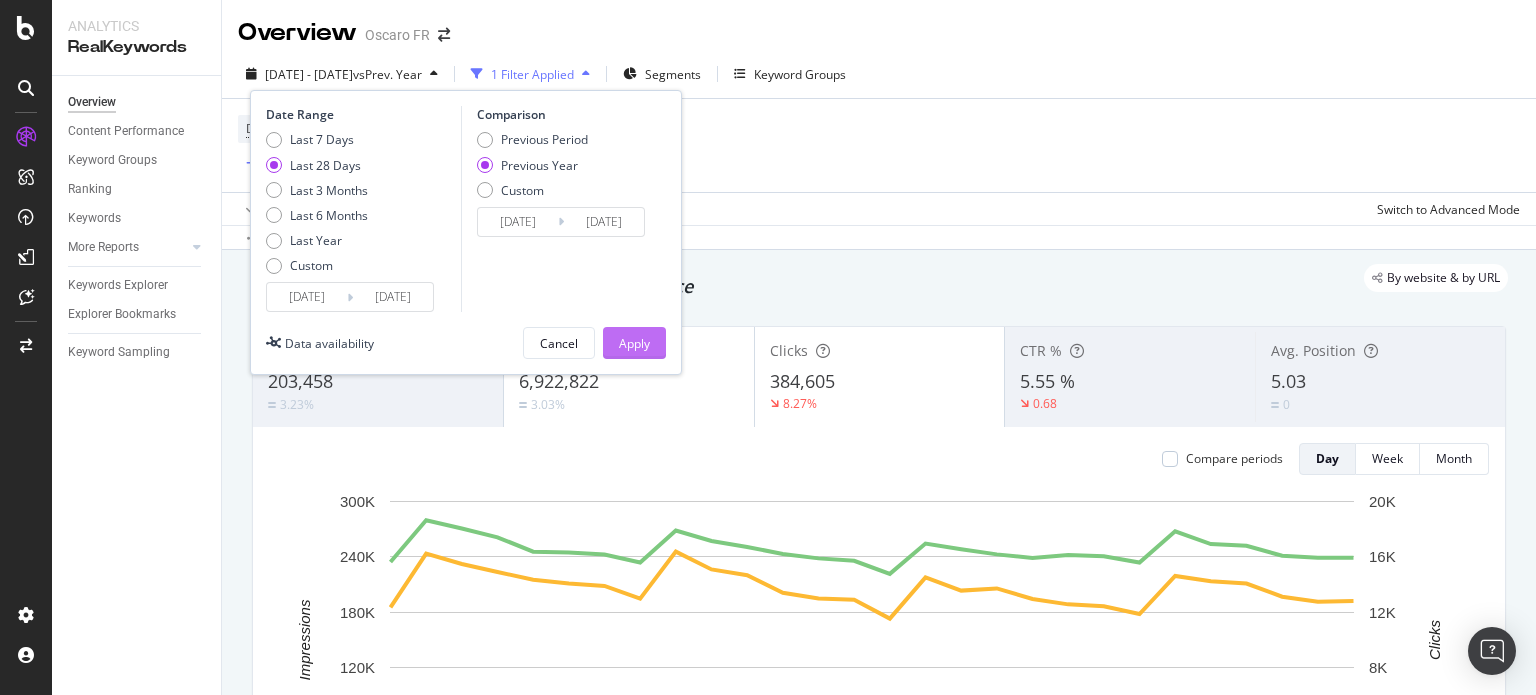 click on "Apply" at bounding box center [634, 343] 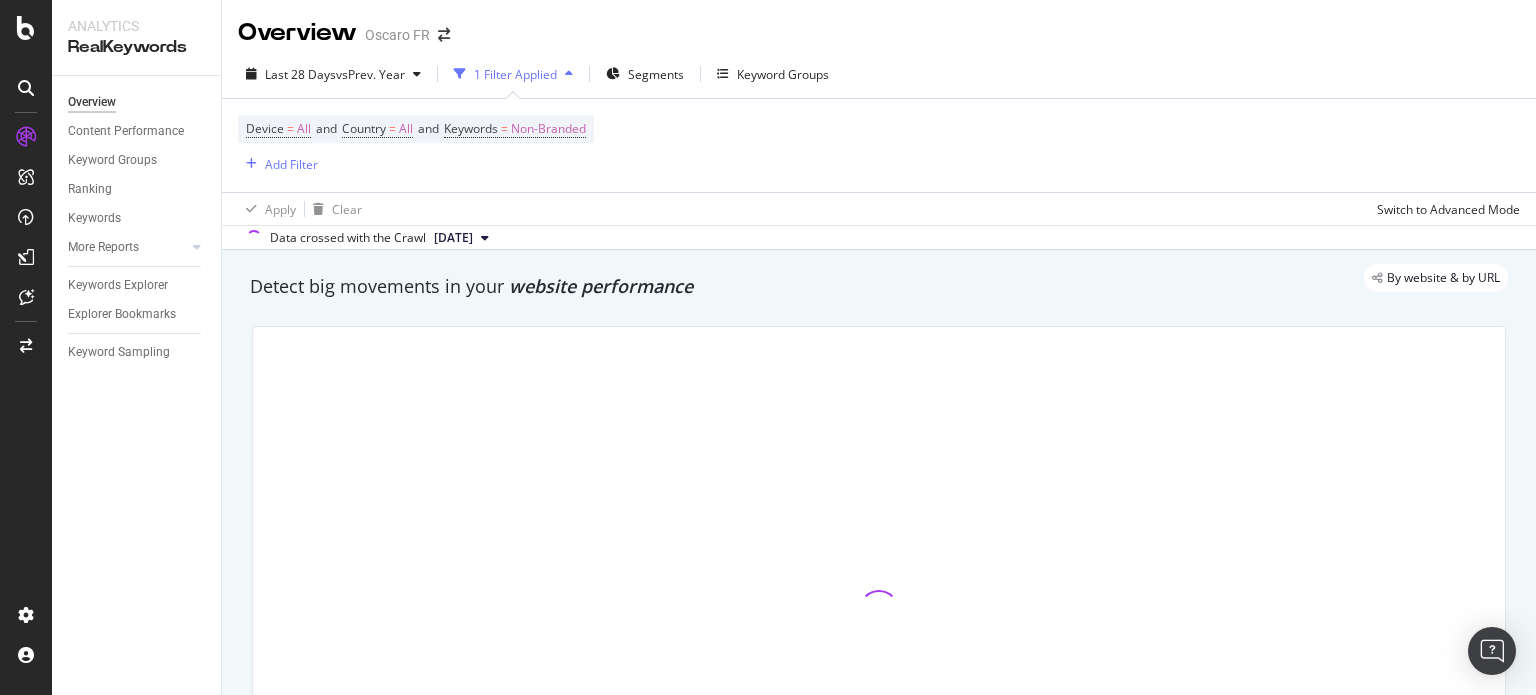 click on "Device   =     All  and  Country   =     All  and  Keywords   =     Non-Branded Add Filter" at bounding box center (879, 145) 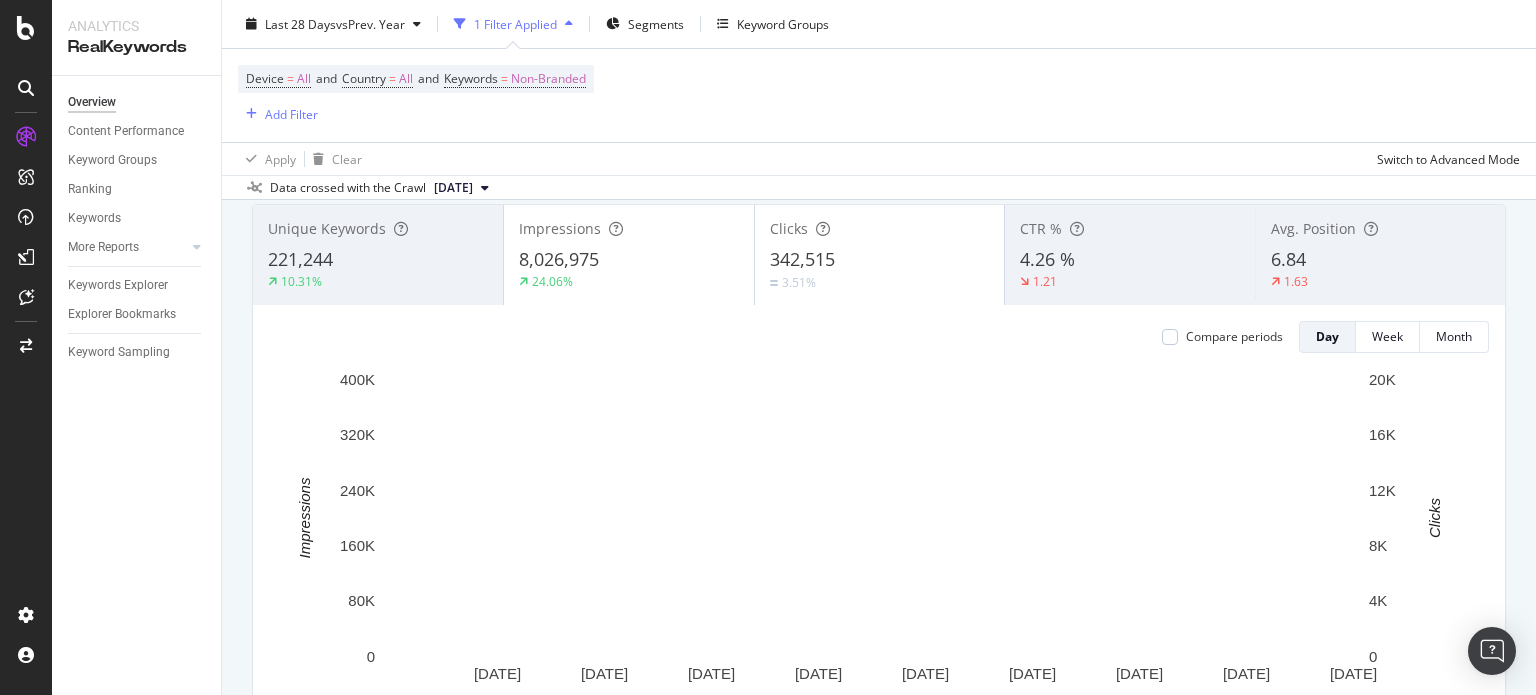 scroll, scrollTop: 0, scrollLeft: 0, axis: both 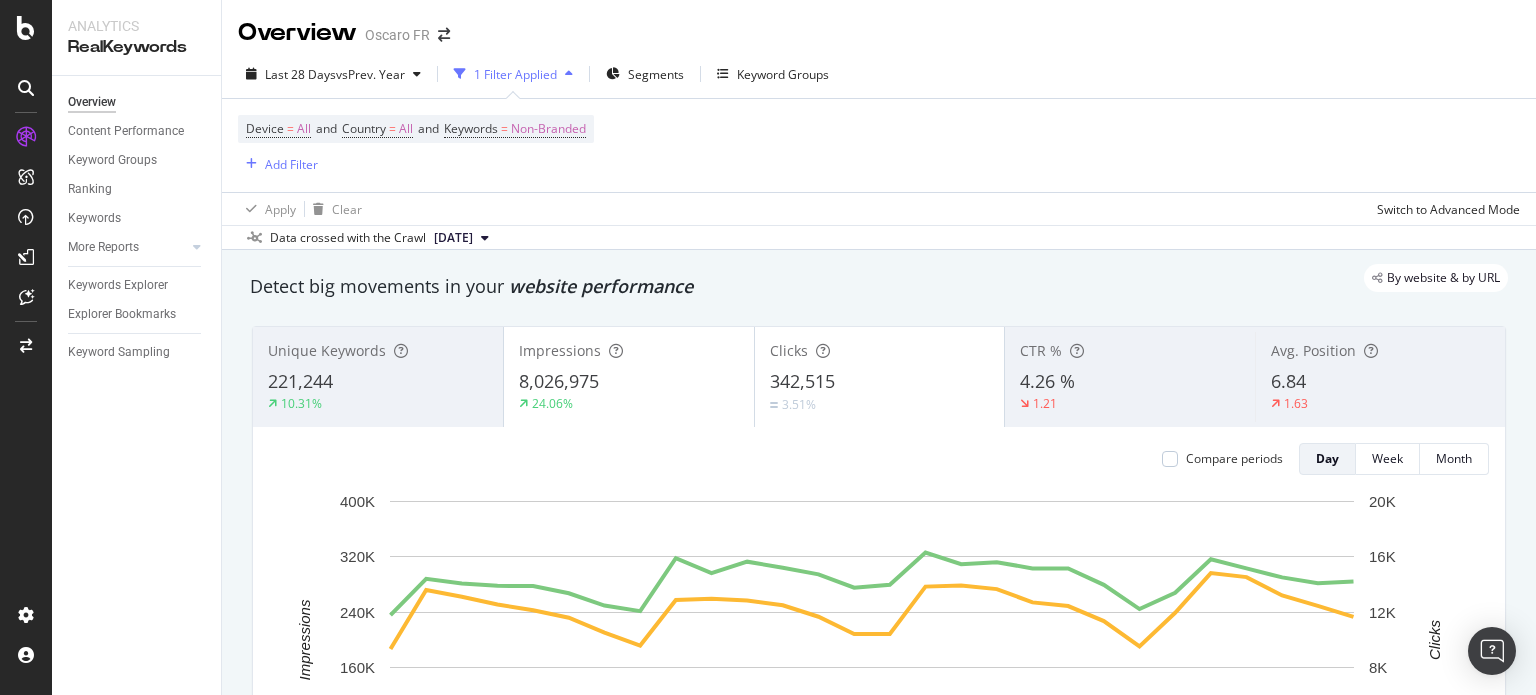 click on "221,244" at bounding box center (378, 382) 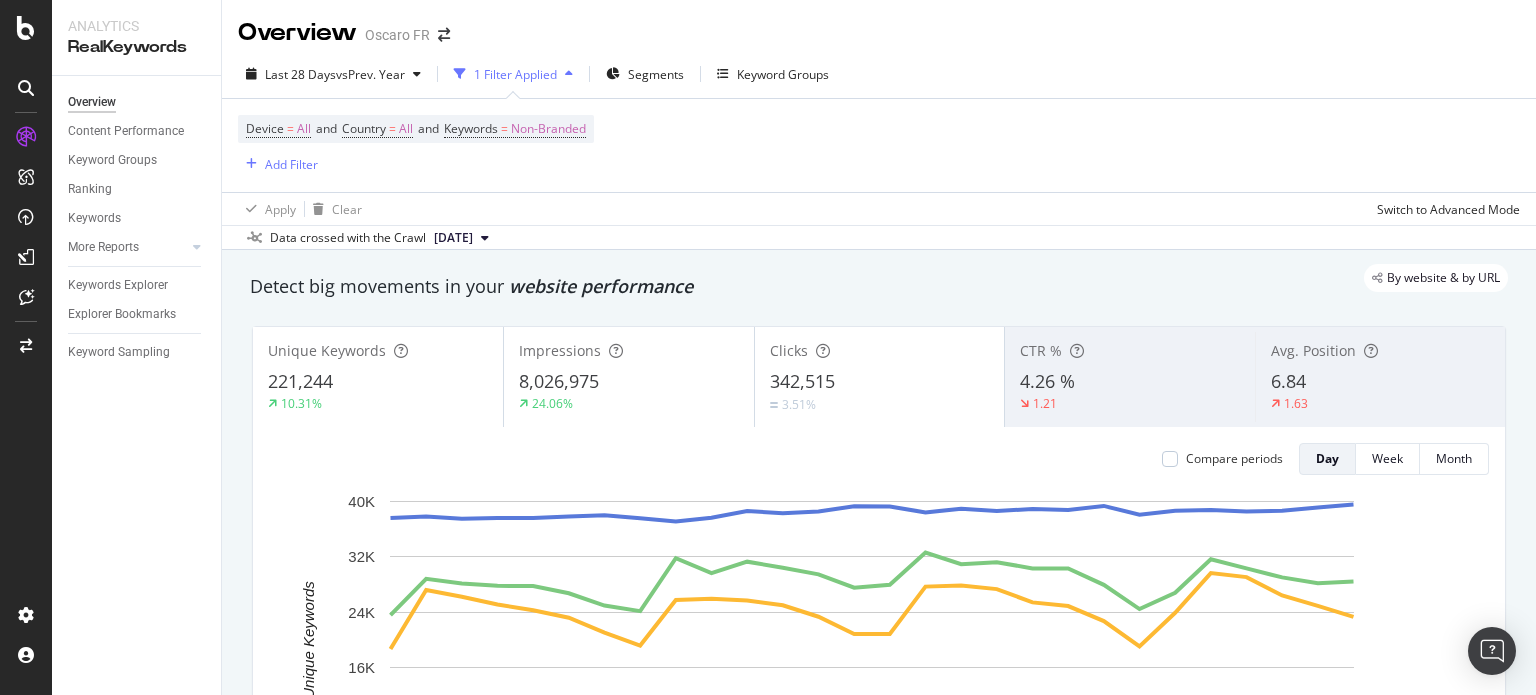 click on "24.06%" at bounding box center [629, 404] 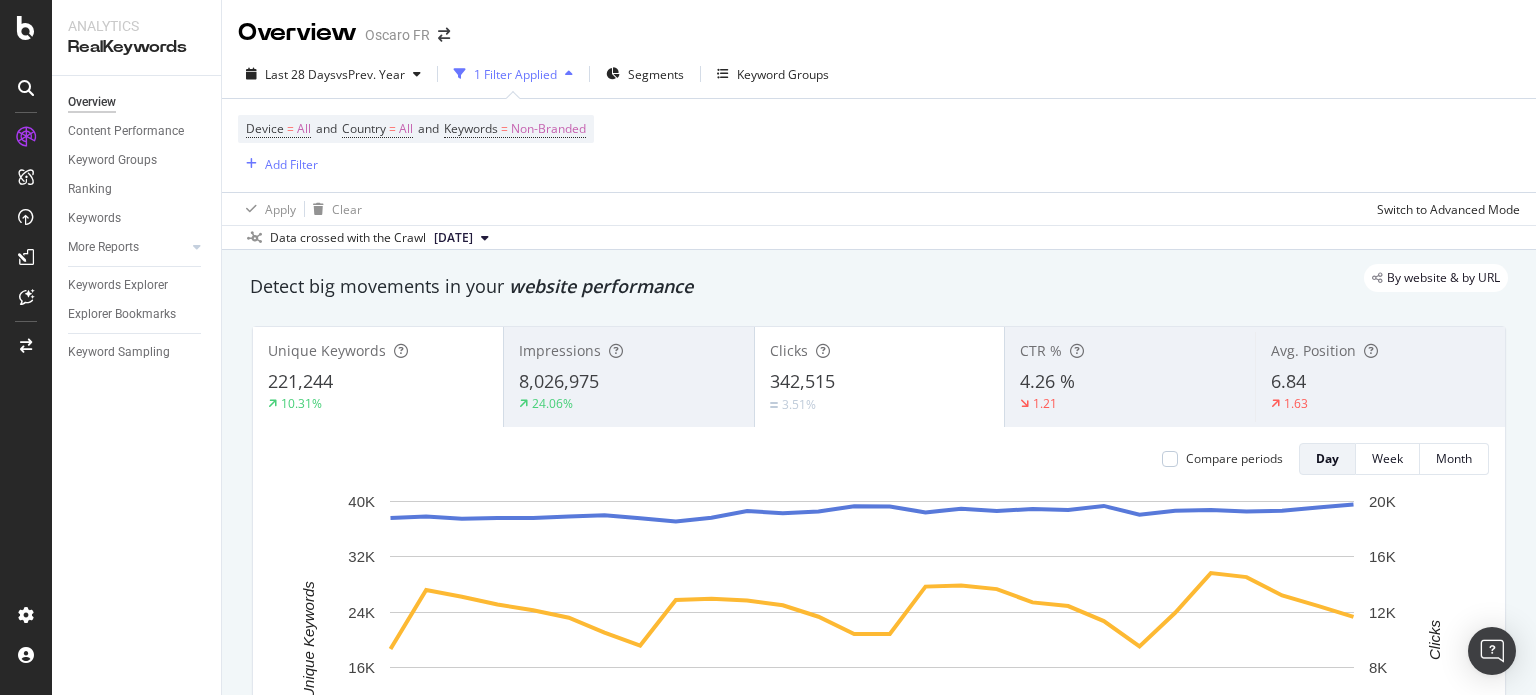 click on "342,515" at bounding box center [880, 382] 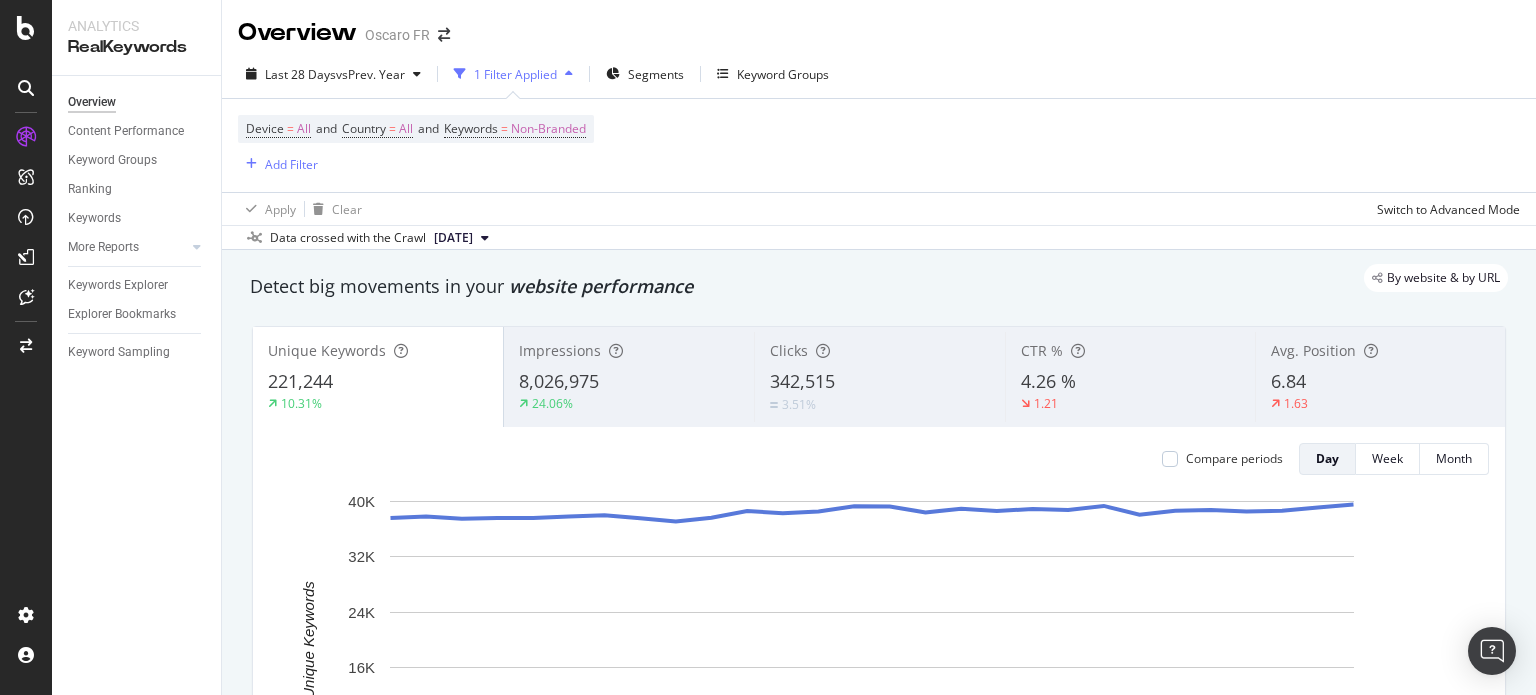 click on "Compare periods" at bounding box center [1222, 459] 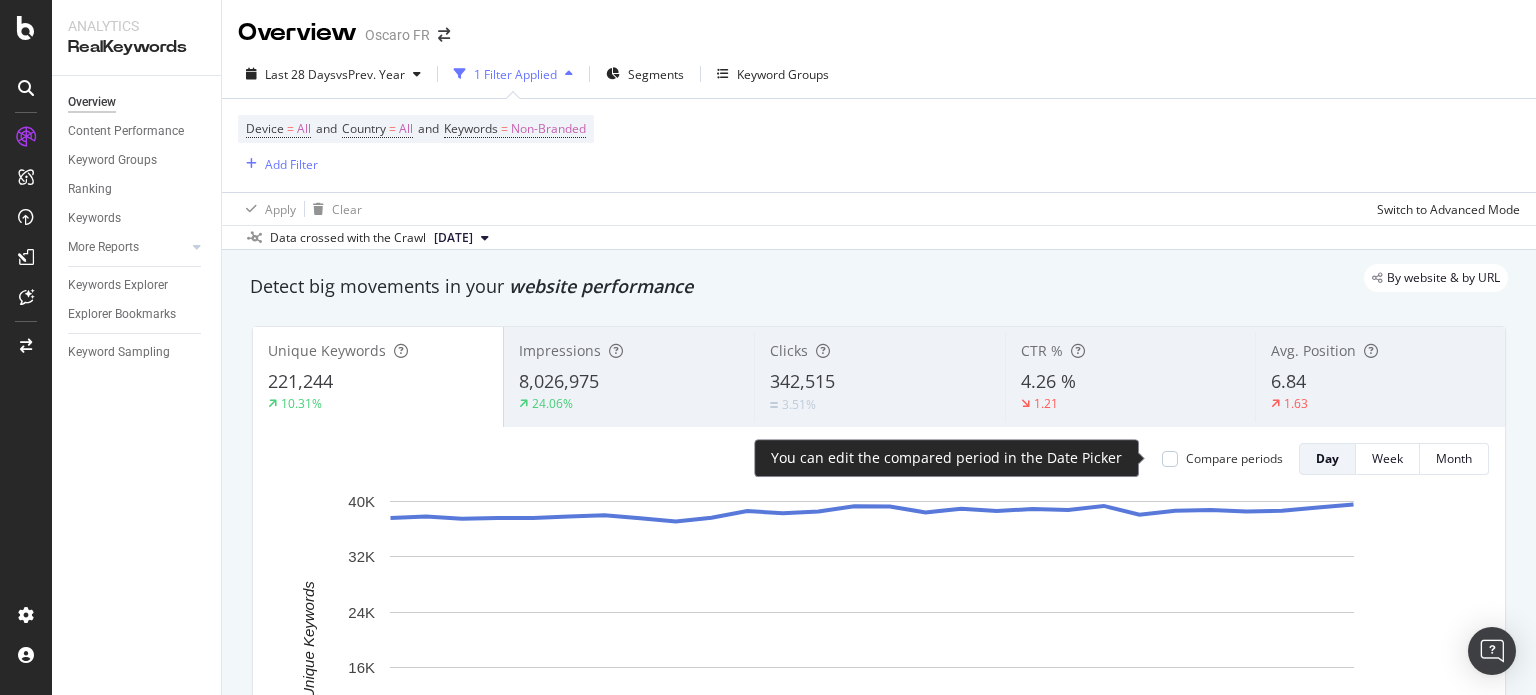click on "Compare periods" at bounding box center [1234, 458] 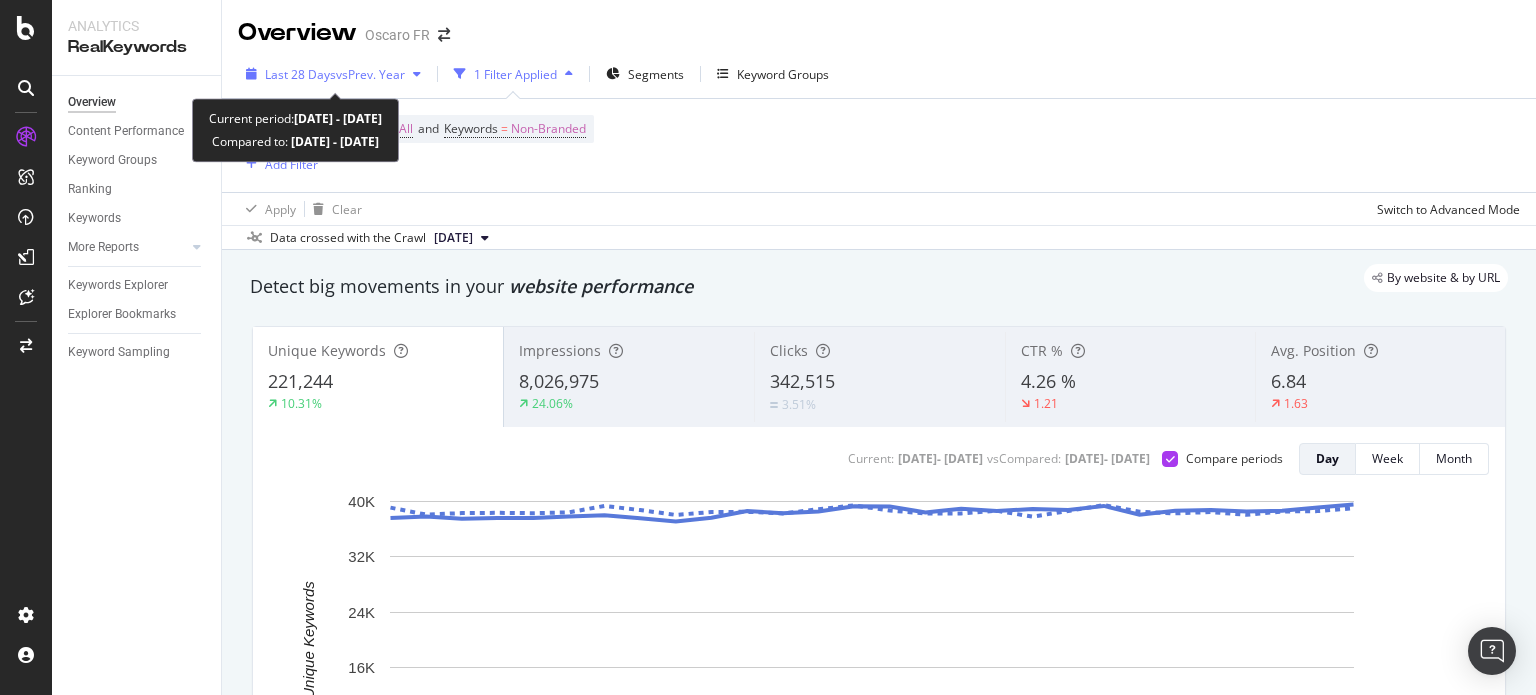 click on "vs  Prev. Year" at bounding box center (370, 74) 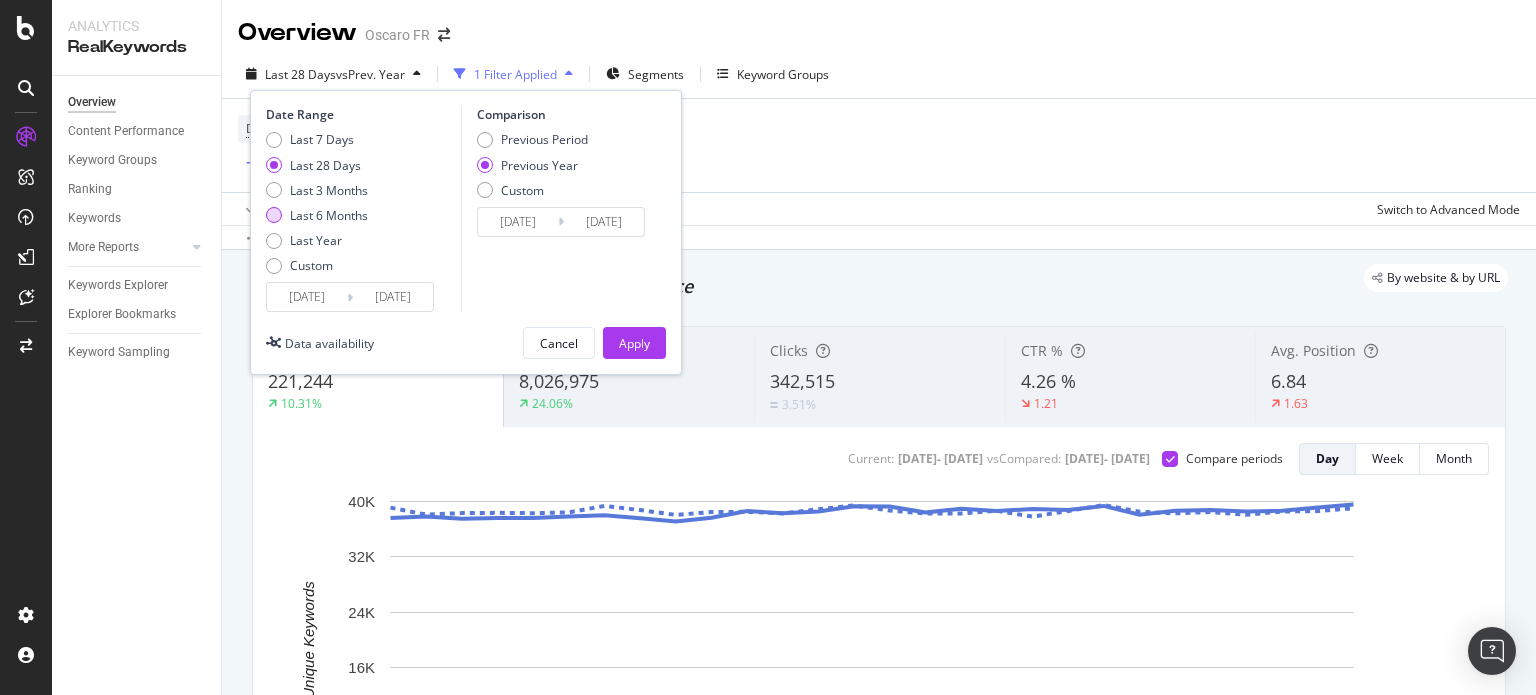 click on "Last 6 Months" at bounding box center (329, 215) 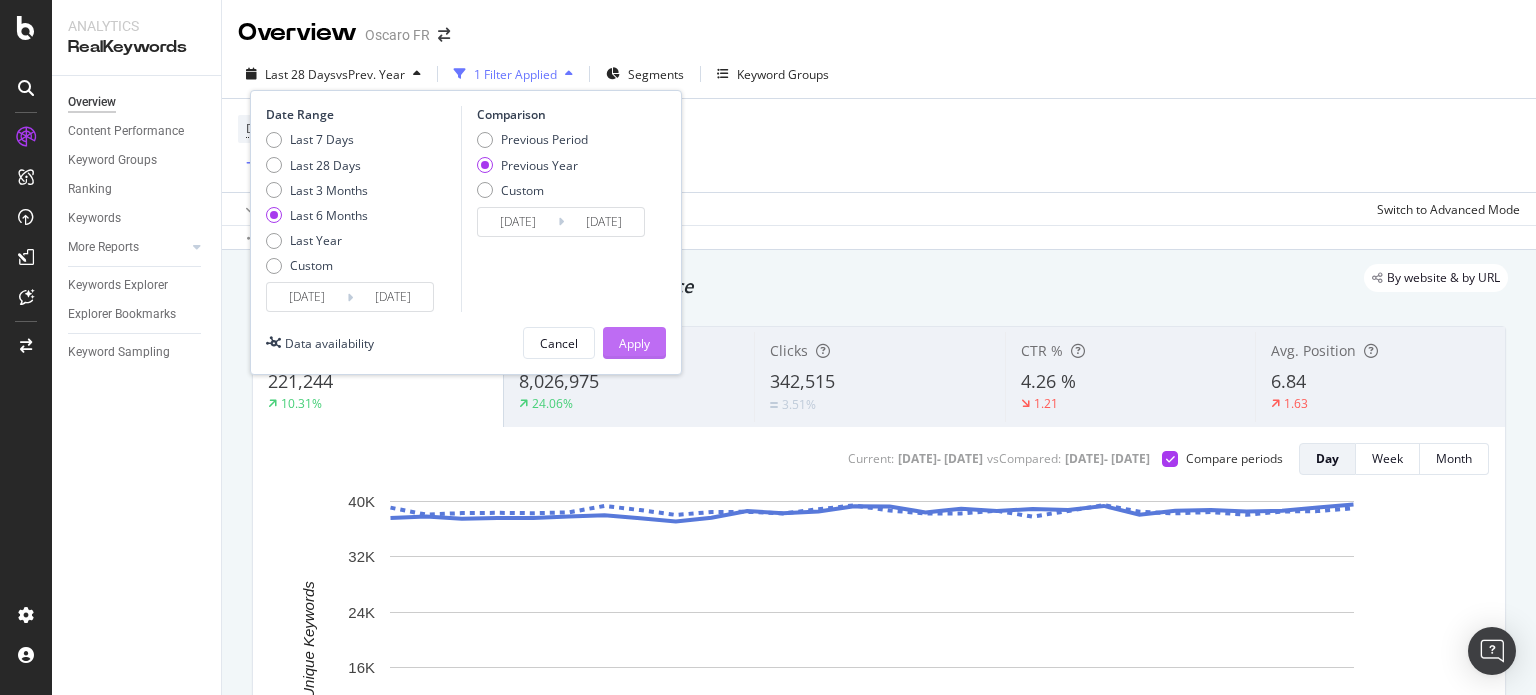 click on "Apply" at bounding box center [634, 343] 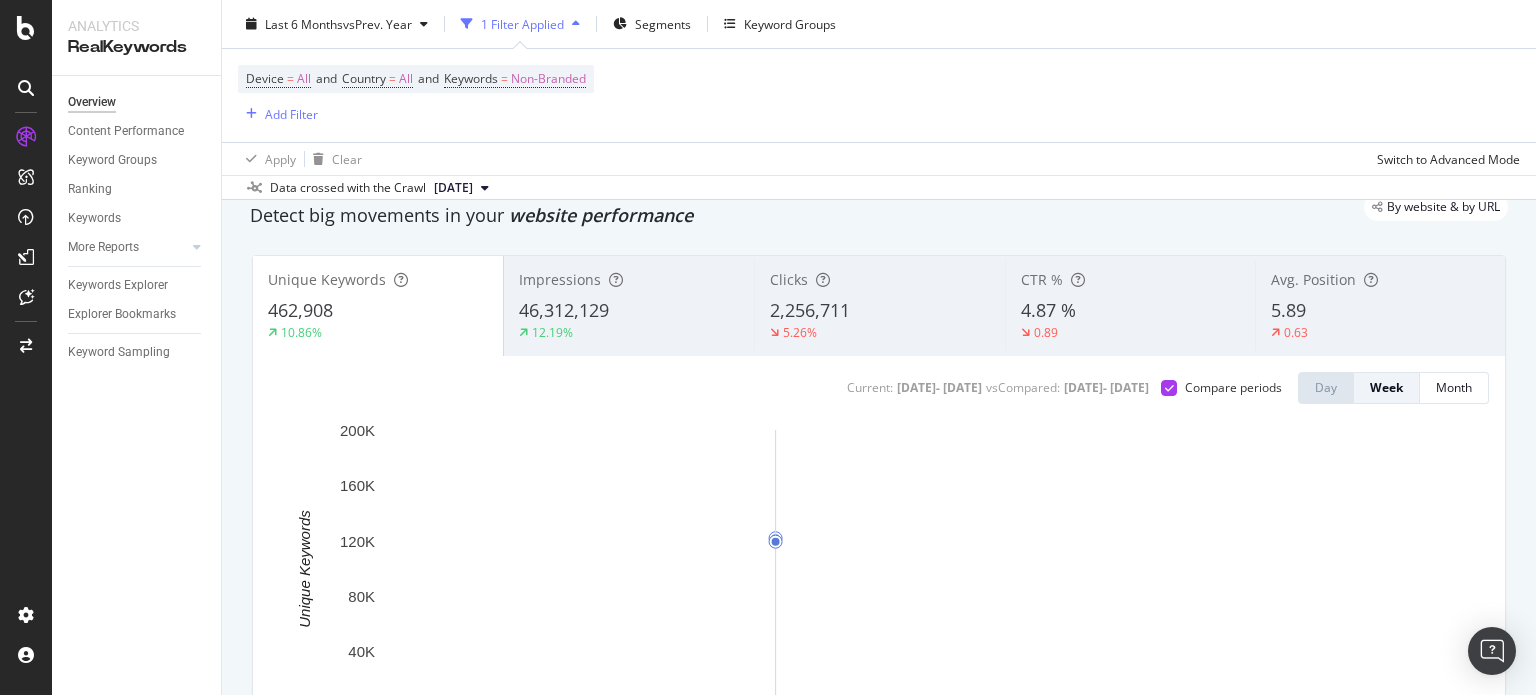 scroll, scrollTop: 100, scrollLeft: 0, axis: vertical 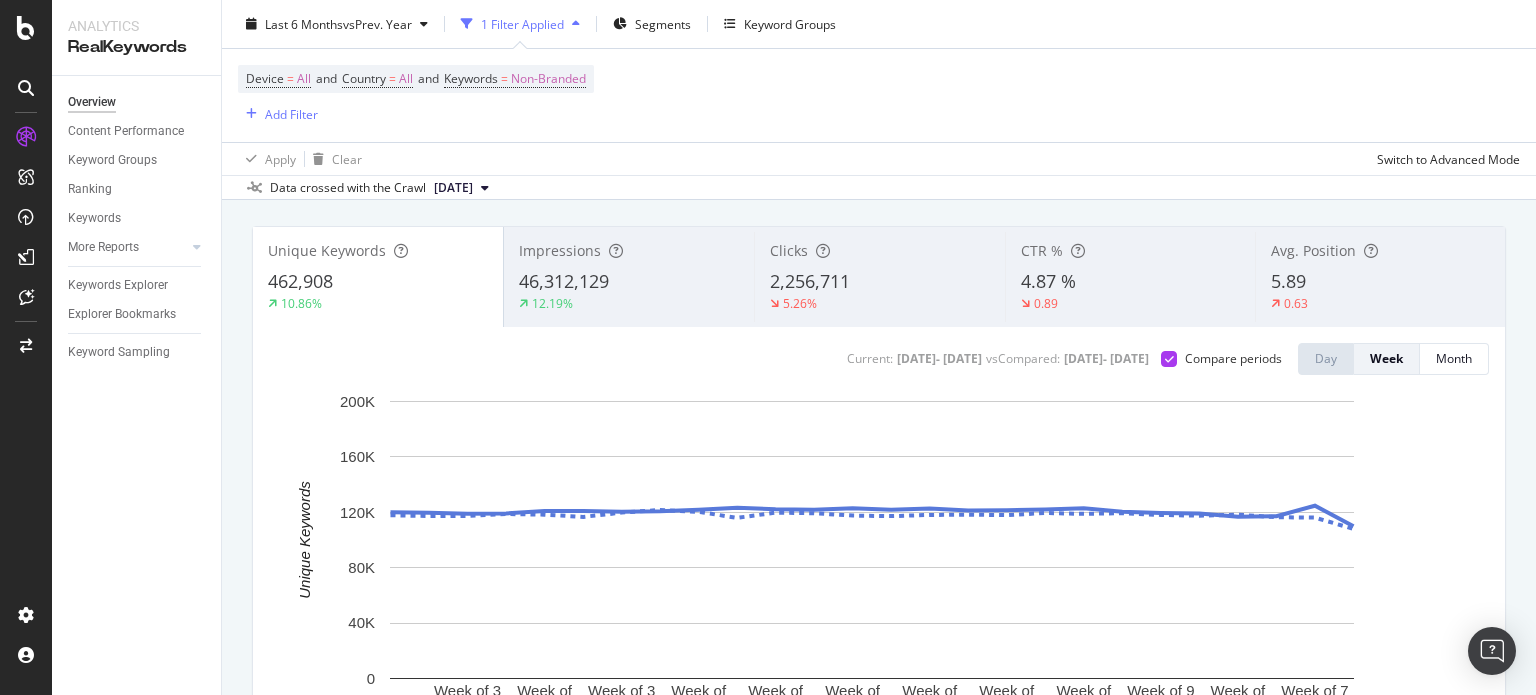 click on "46,312,129" at bounding box center (629, 282) 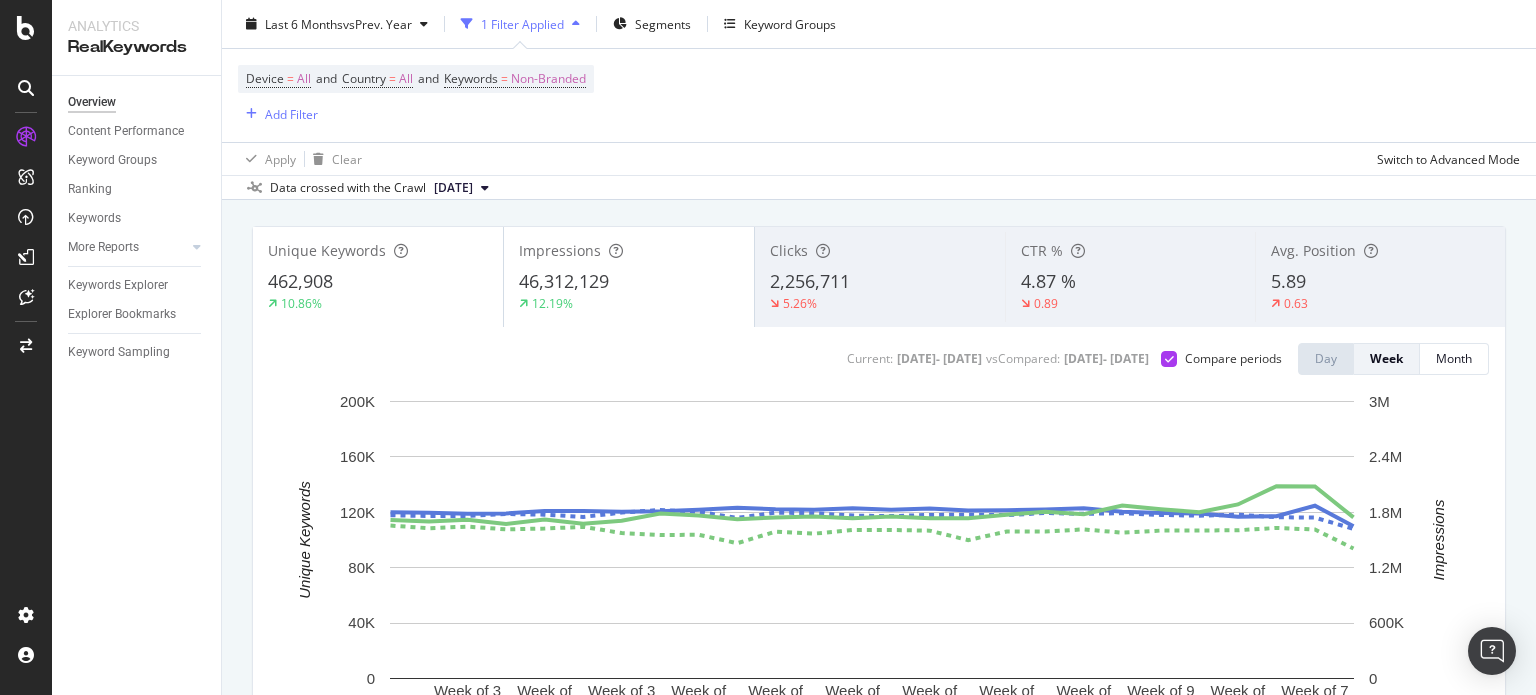 click on "462,908" at bounding box center [378, 282] 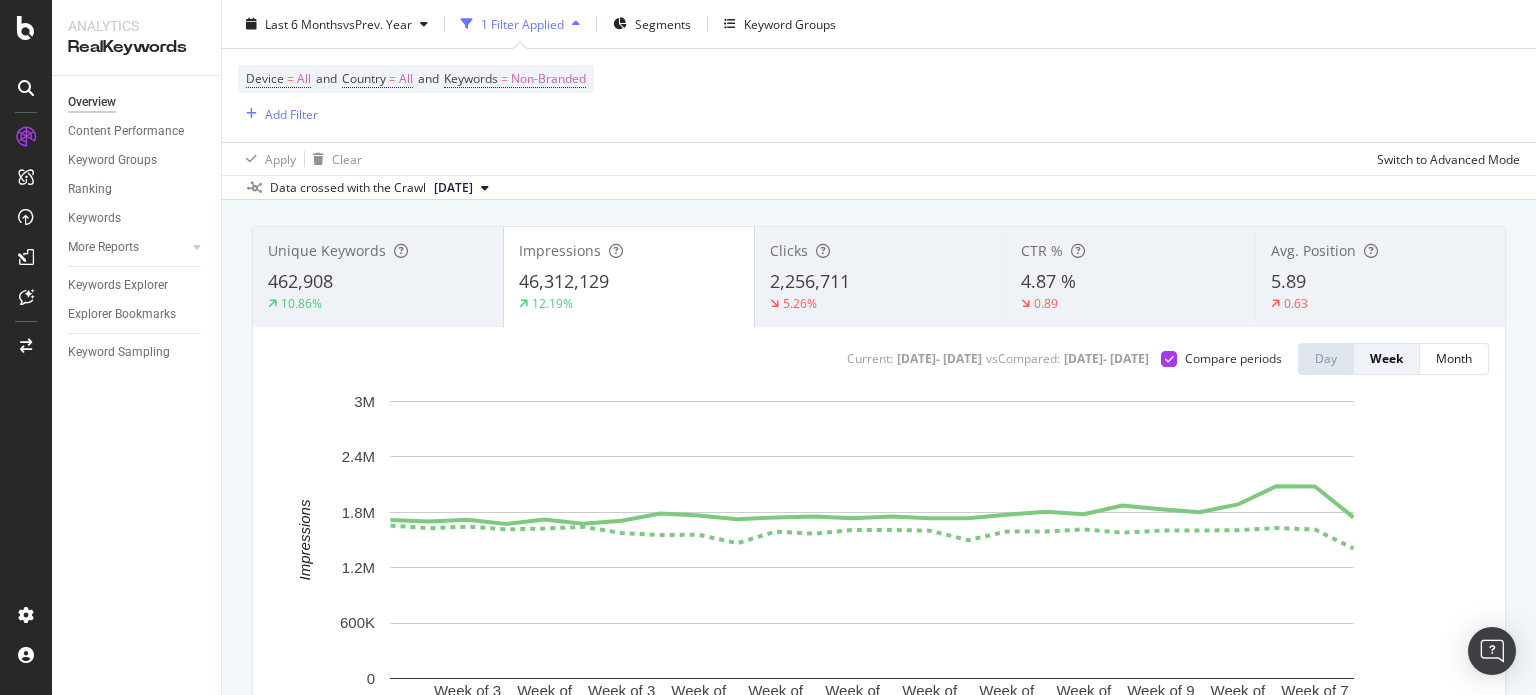 click on "2,256,711" at bounding box center [810, 281] 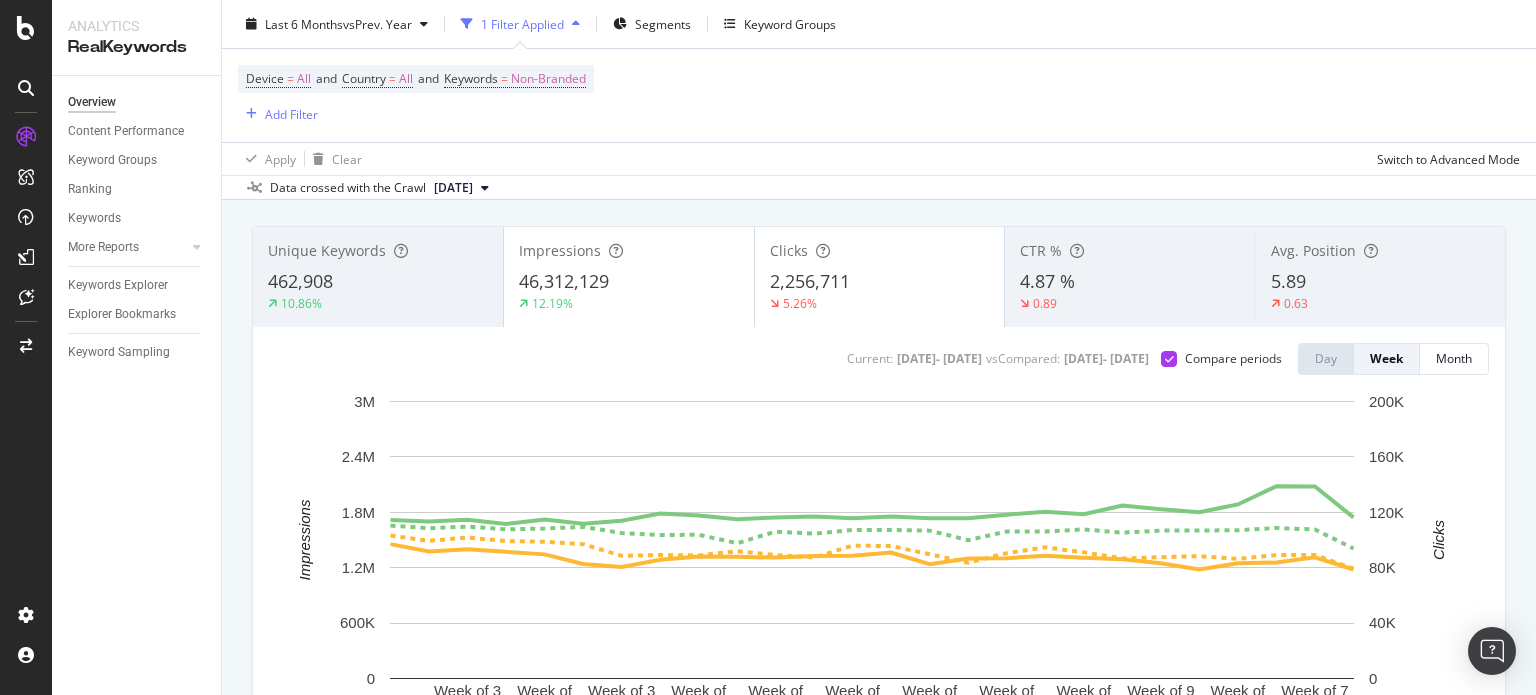 click on "46,312,129" at bounding box center [629, 282] 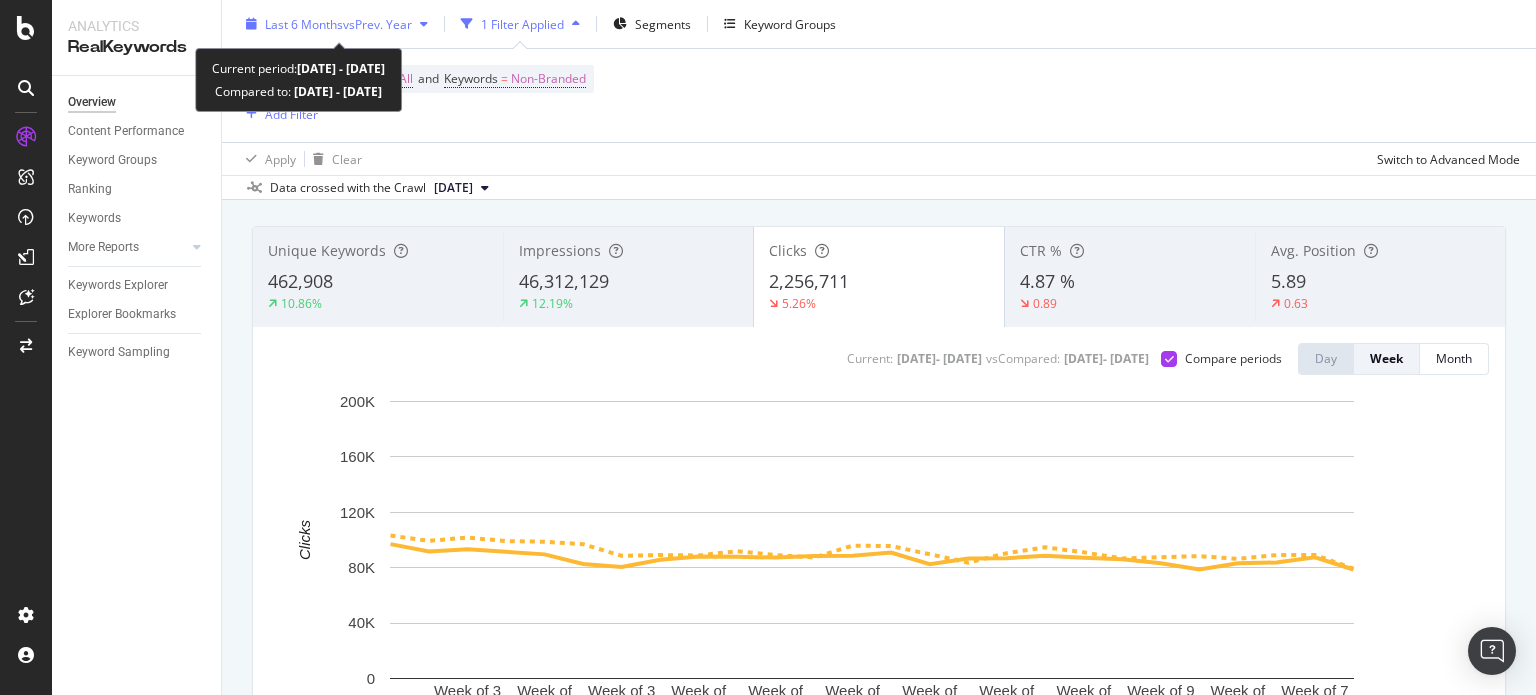 click on "Last 6 Months  vs  Prev. Year" at bounding box center [337, 24] 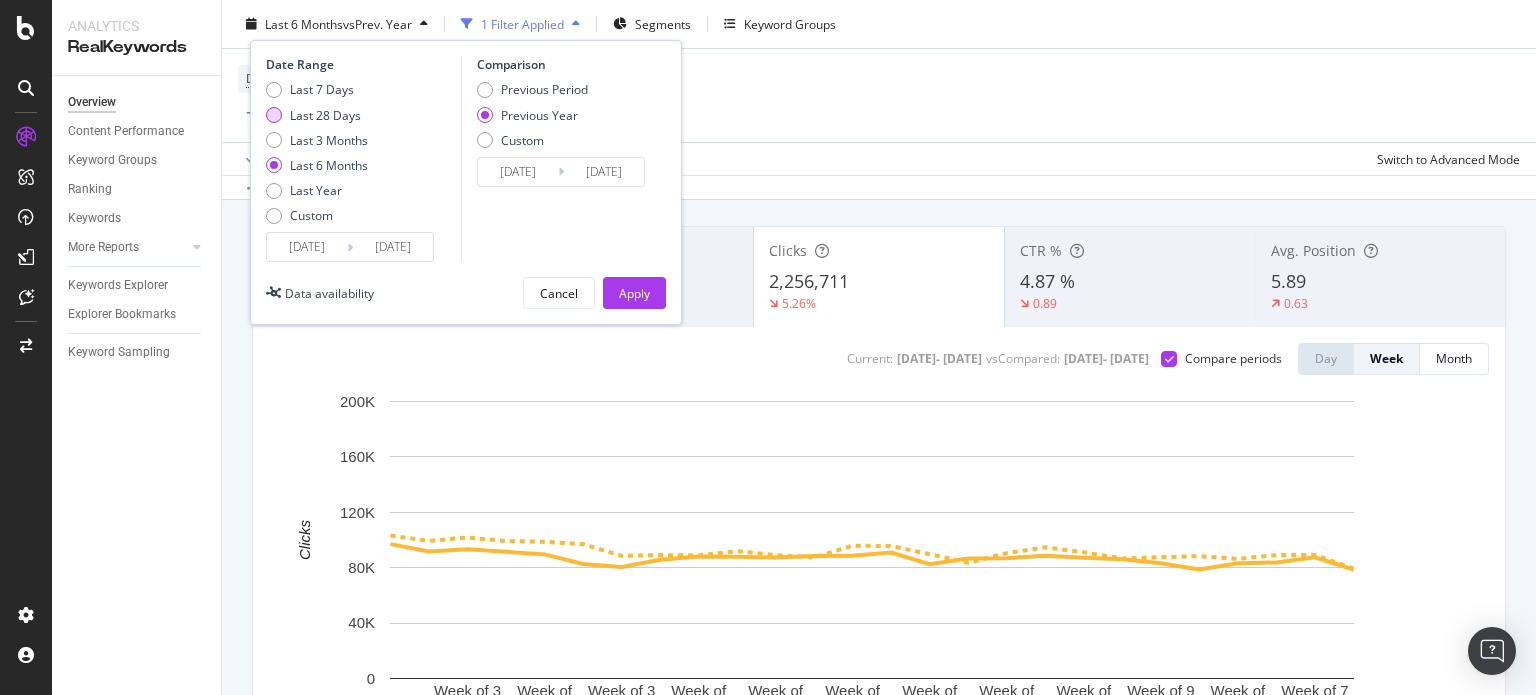 click on "Last 28 Days" at bounding box center [325, 114] 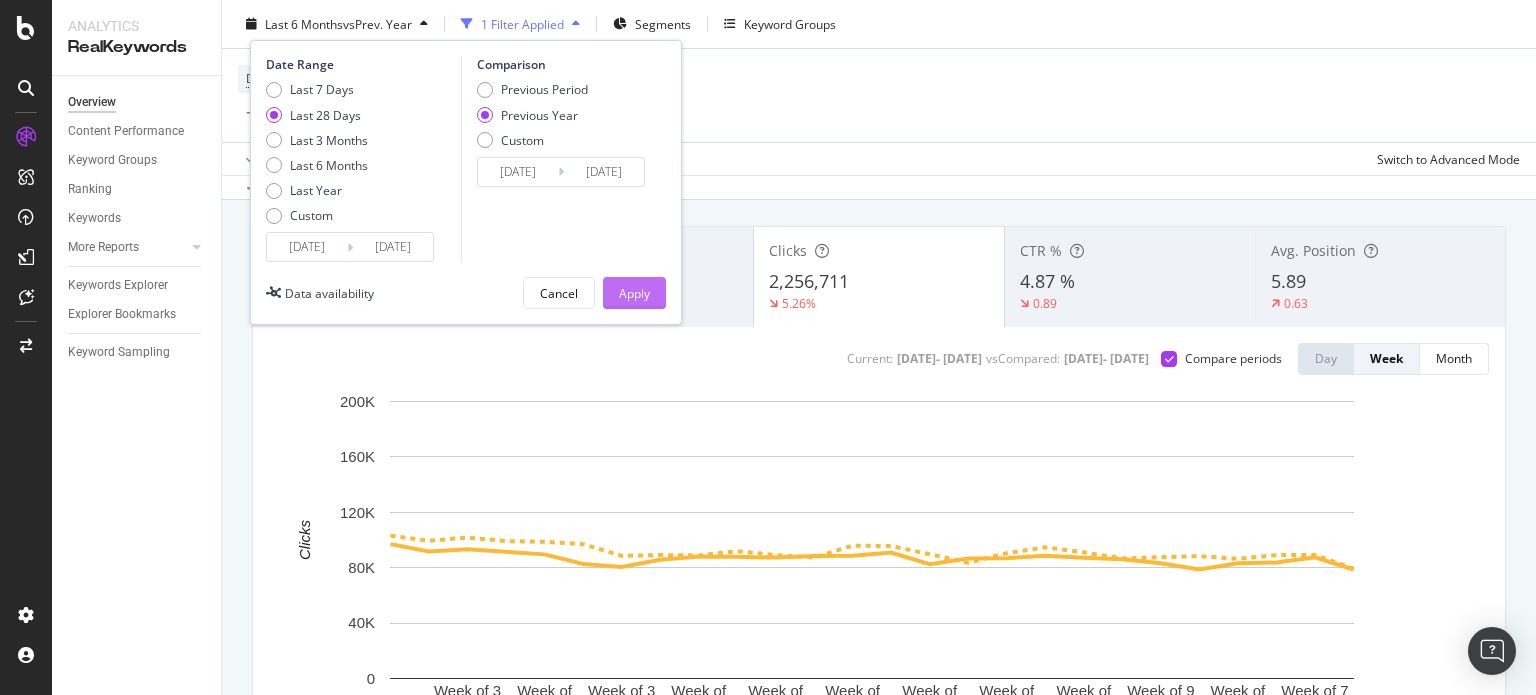 click on "Apply" at bounding box center [634, 293] 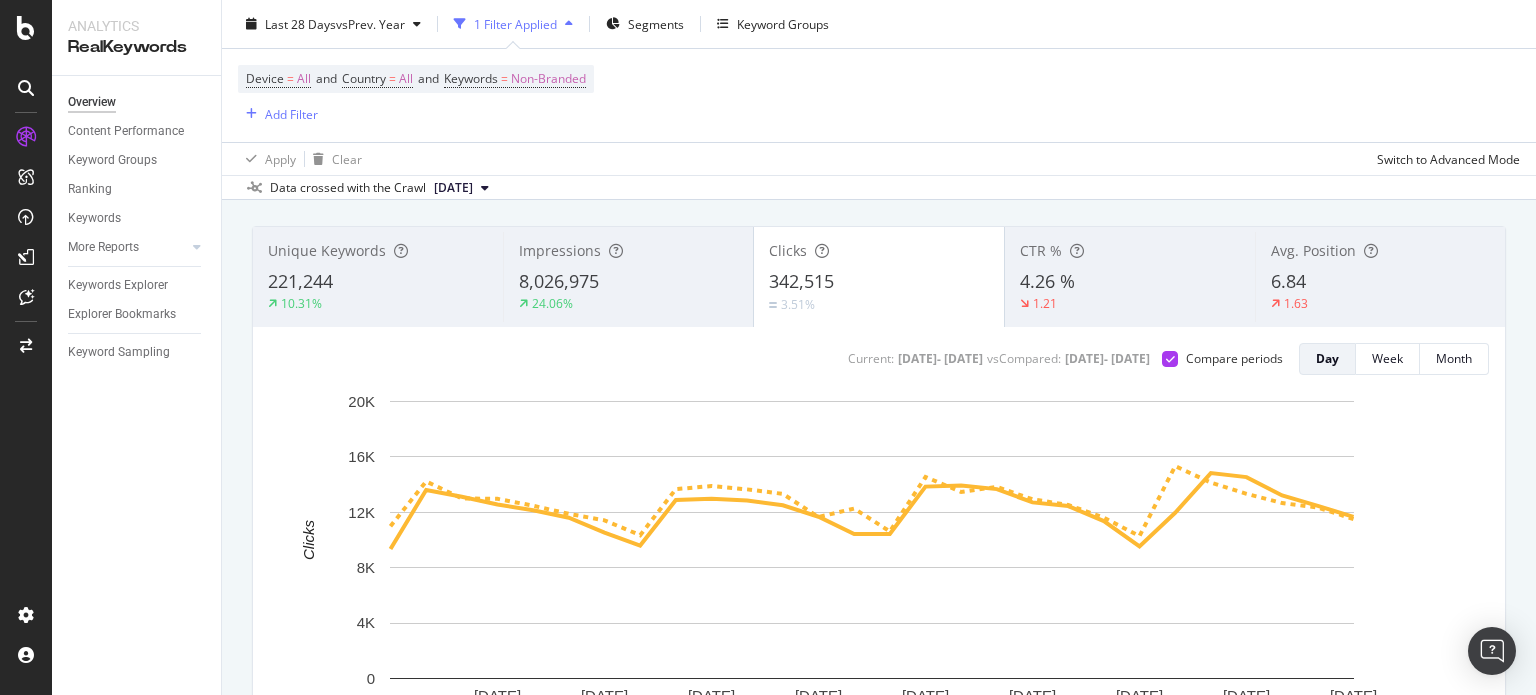 click on "24.06%" at bounding box center (628, 304) 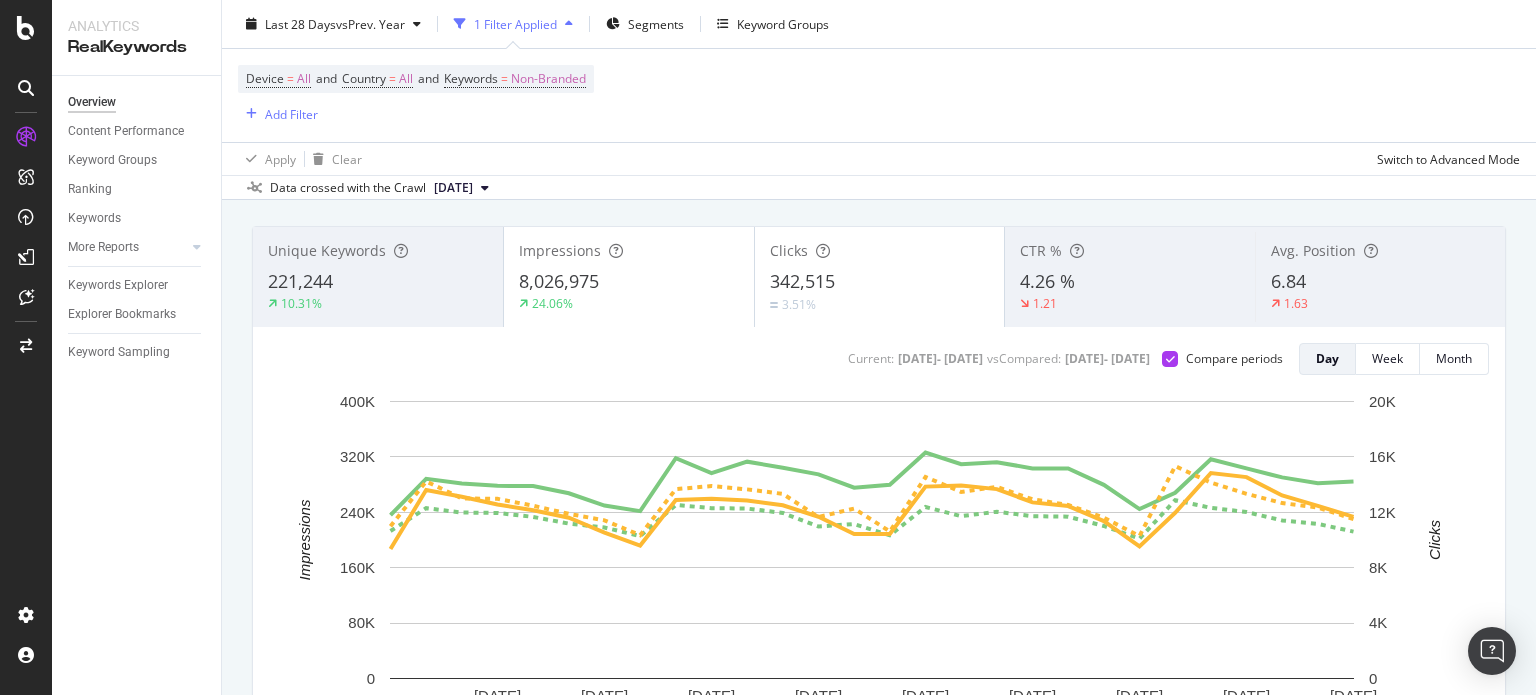 click on "Device   =     All  and  Country   =     All  and  Keywords   =     Non-Branded Add Filter" at bounding box center [879, 95] 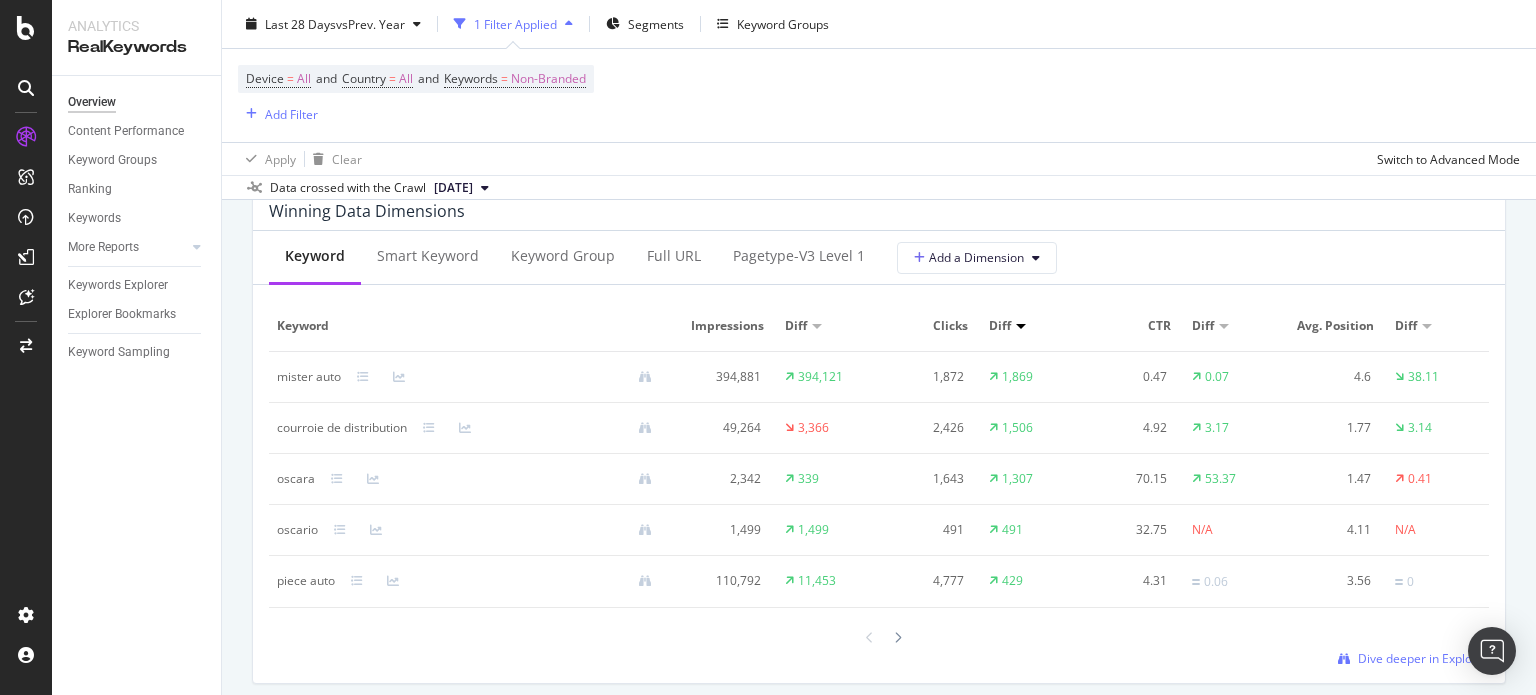 scroll, scrollTop: 1820, scrollLeft: 0, axis: vertical 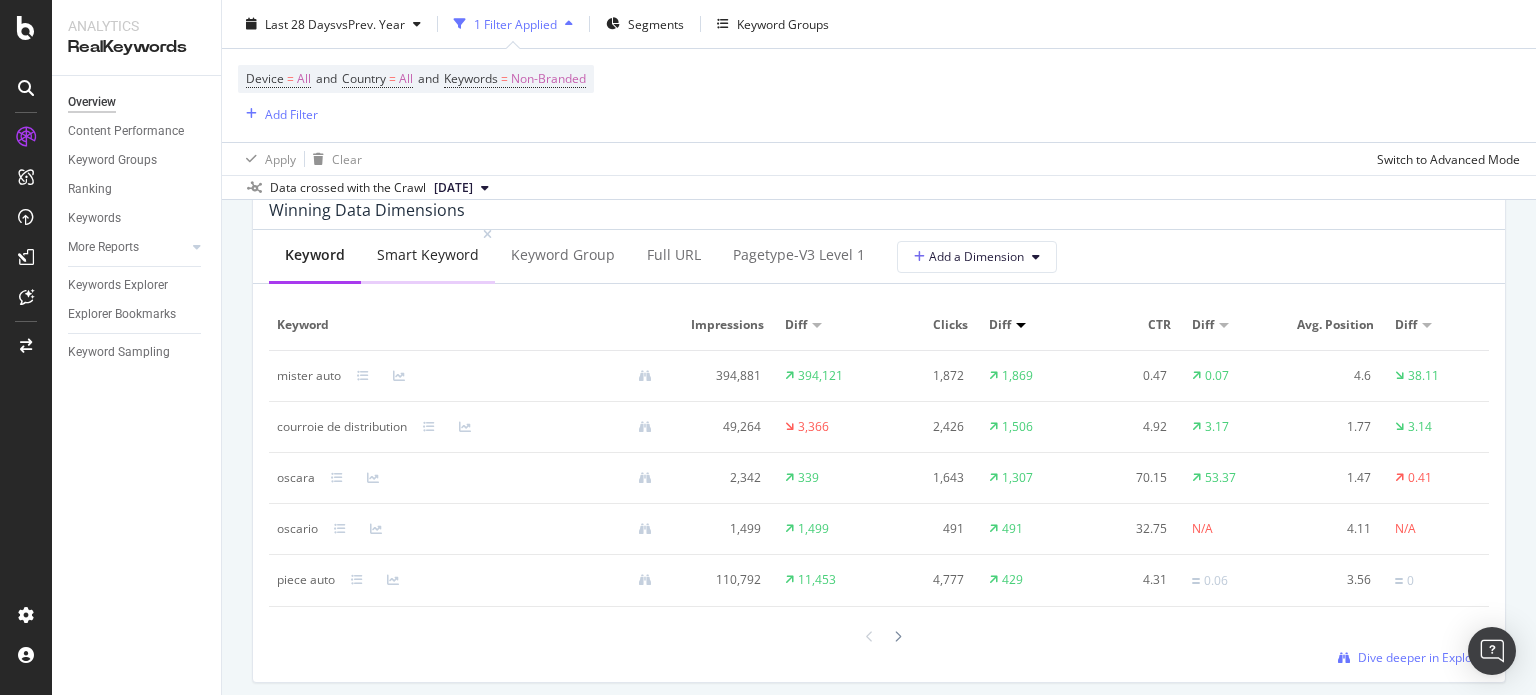 click on "Smart Keyword" at bounding box center (428, 256) 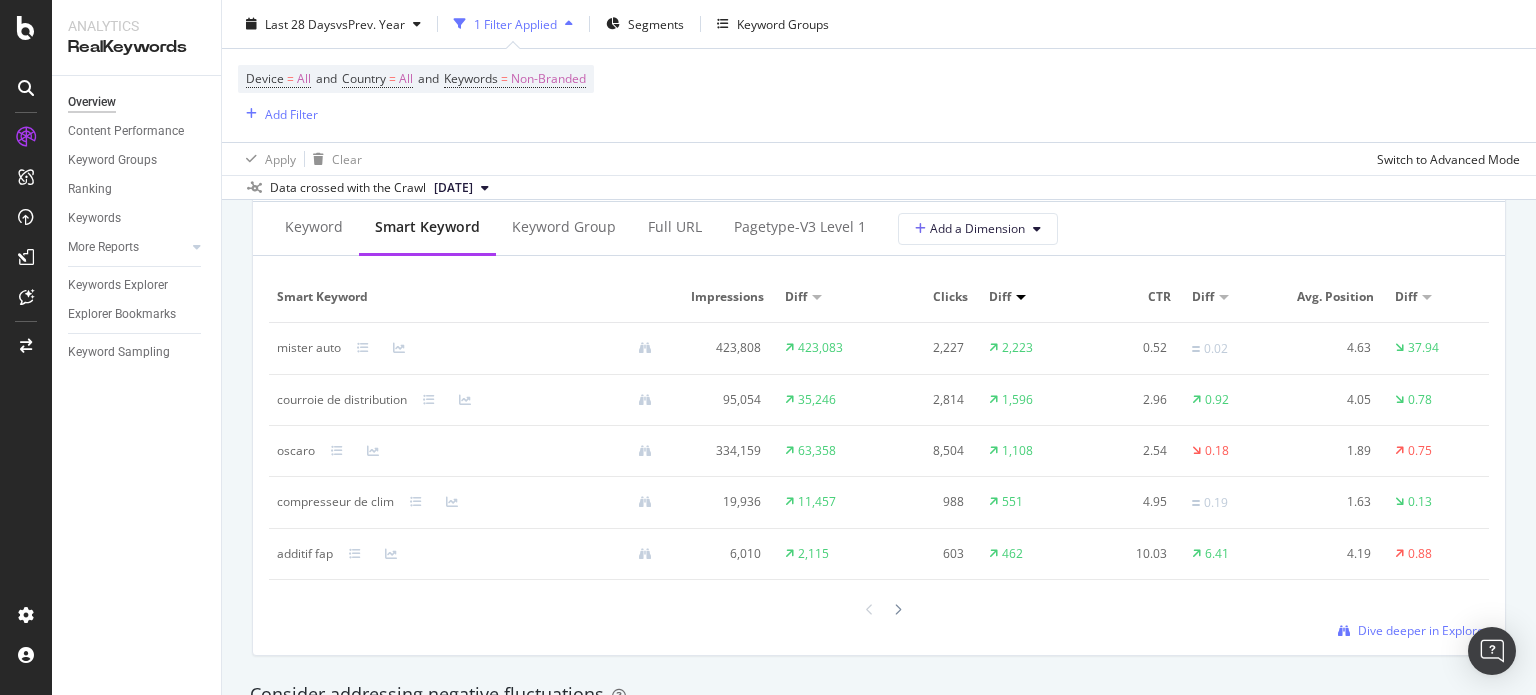 scroll, scrollTop: 1848, scrollLeft: 0, axis: vertical 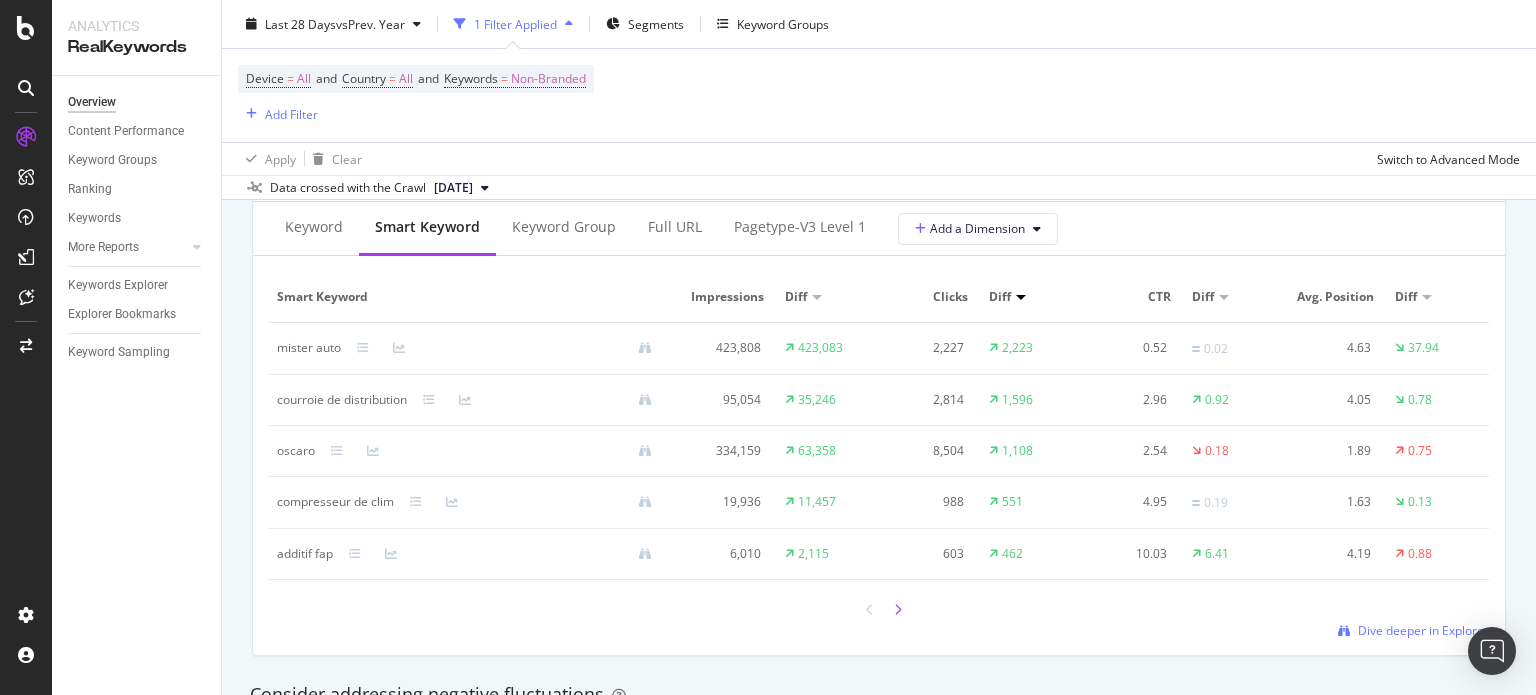 click at bounding box center (898, 610) 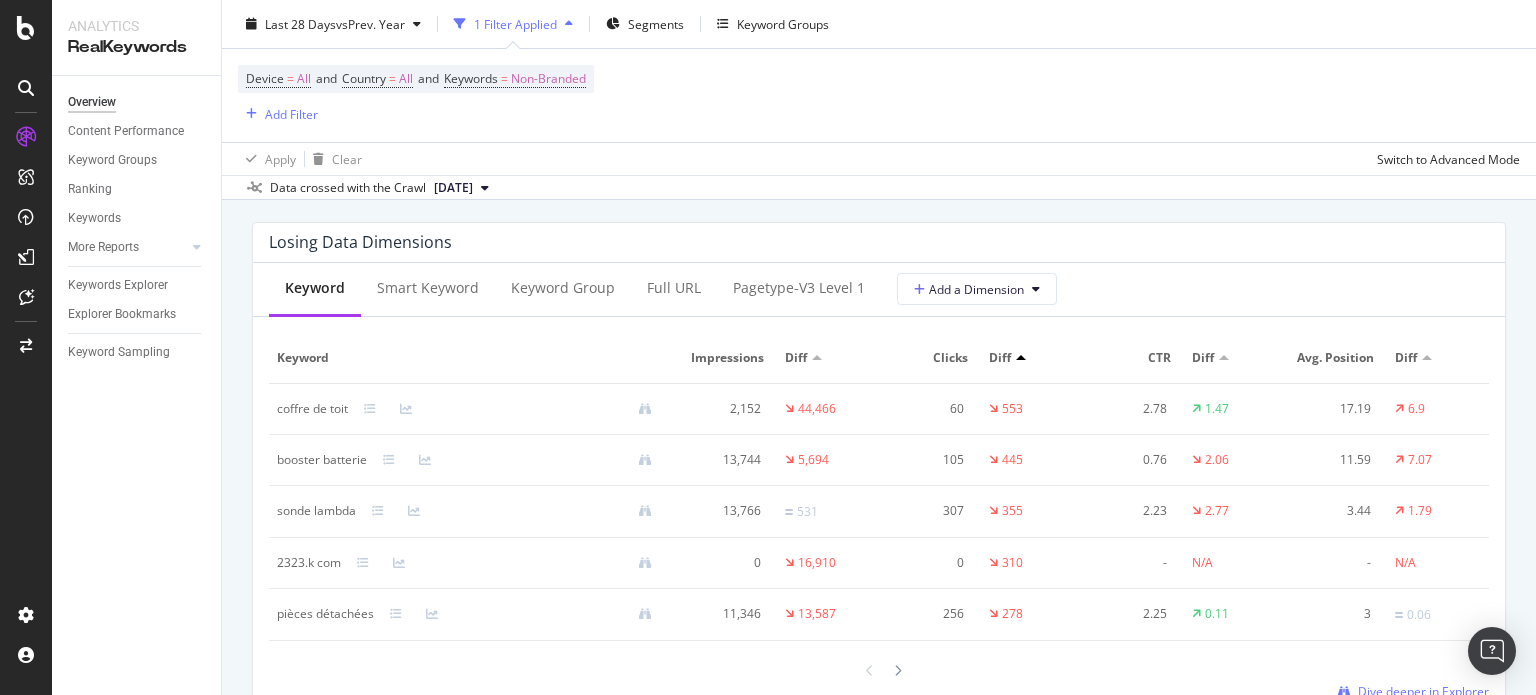 scroll, scrollTop: 2343, scrollLeft: 0, axis: vertical 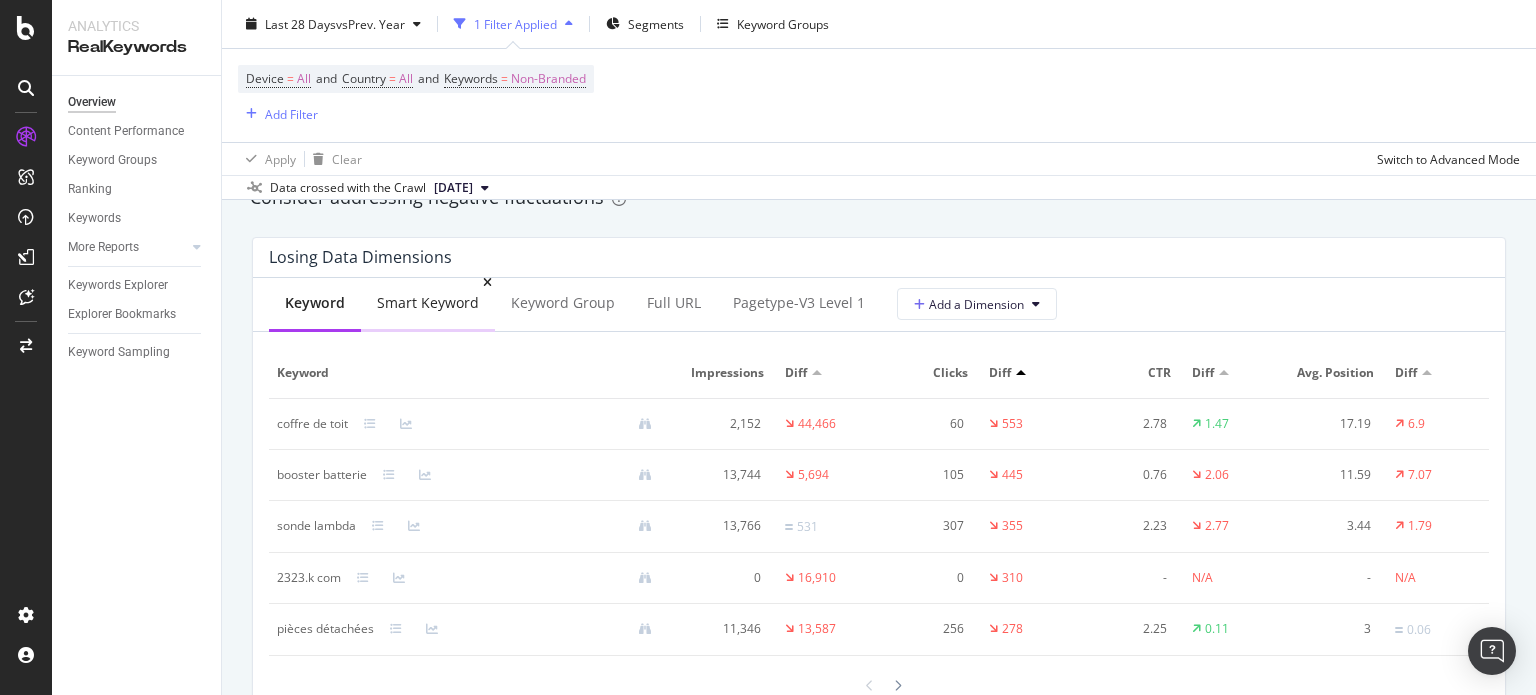 click on "Smart Keyword" at bounding box center [428, 304] 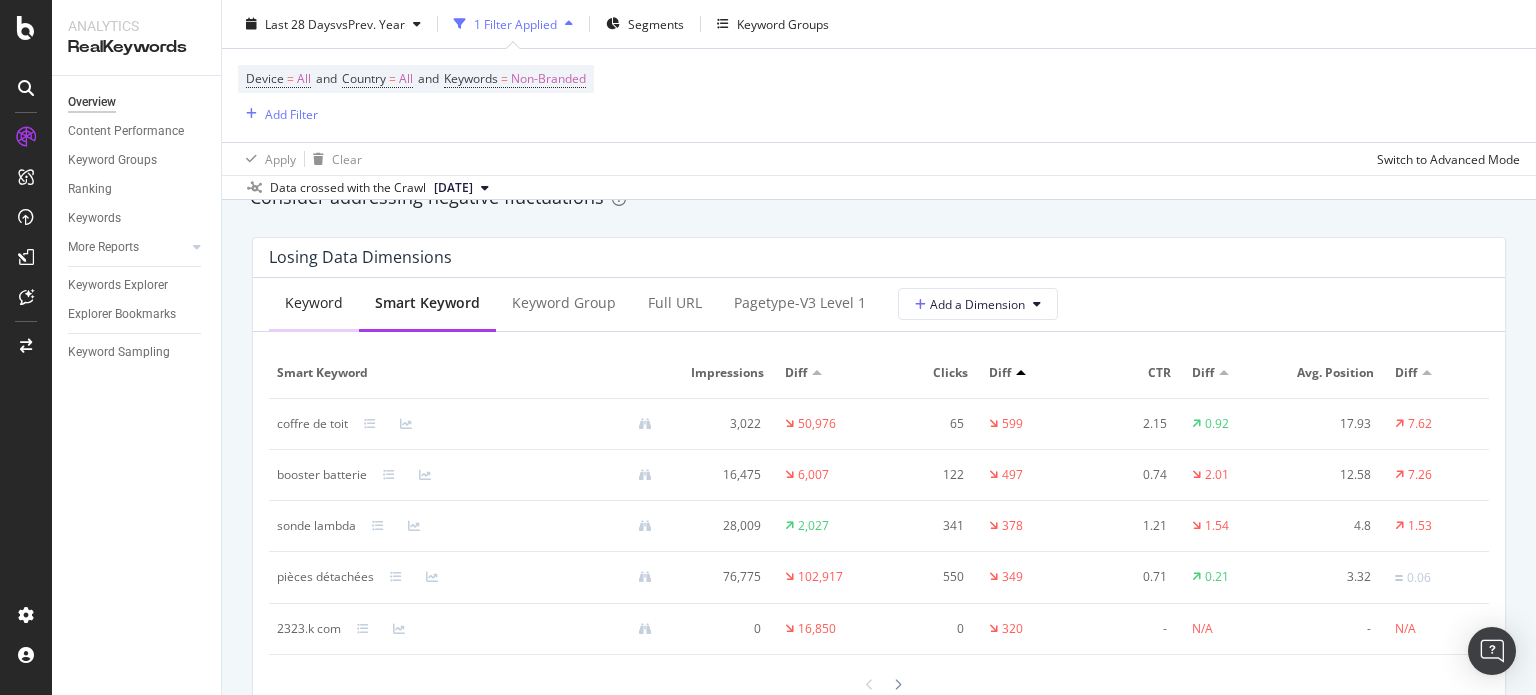 click on "Keyword" at bounding box center [314, 304] 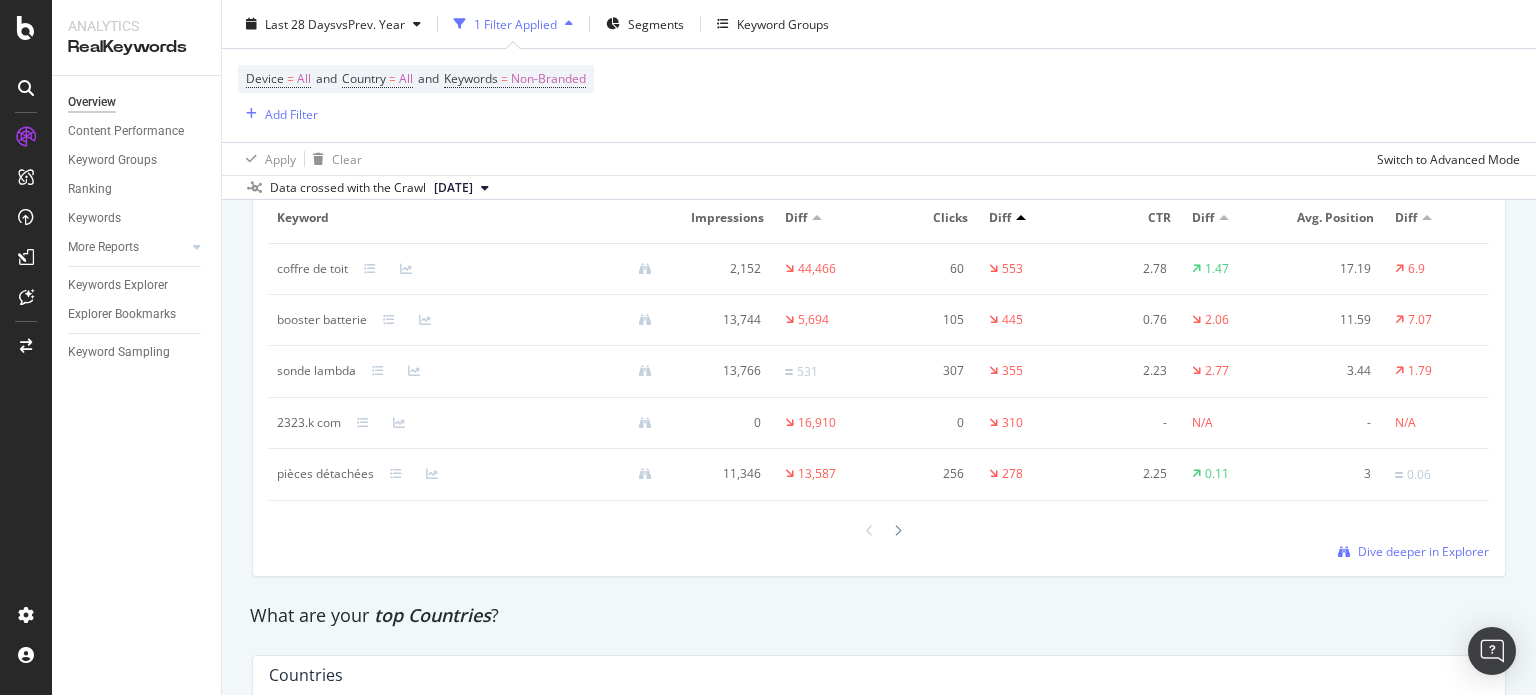 scroll, scrollTop: 2496, scrollLeft: 0, axis: vertical 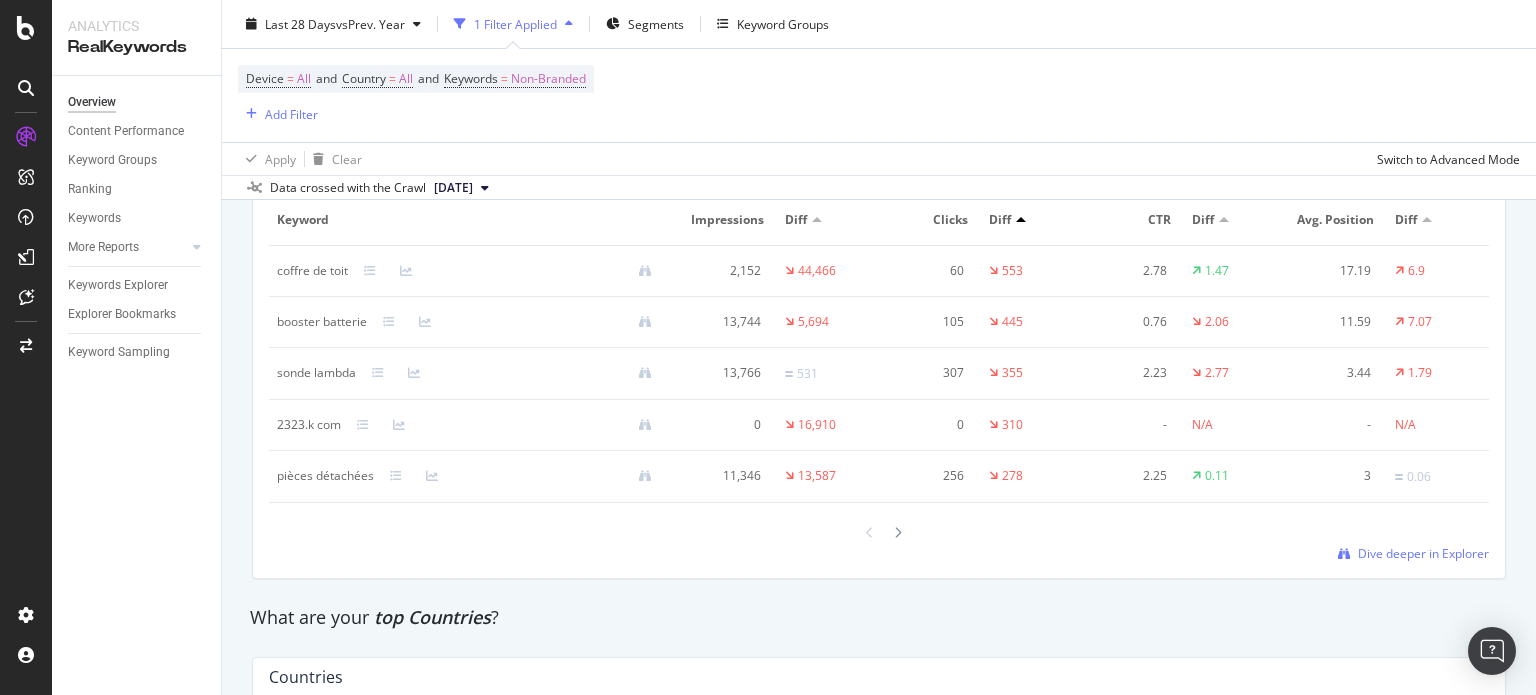 click at bounding box center [879, 532] 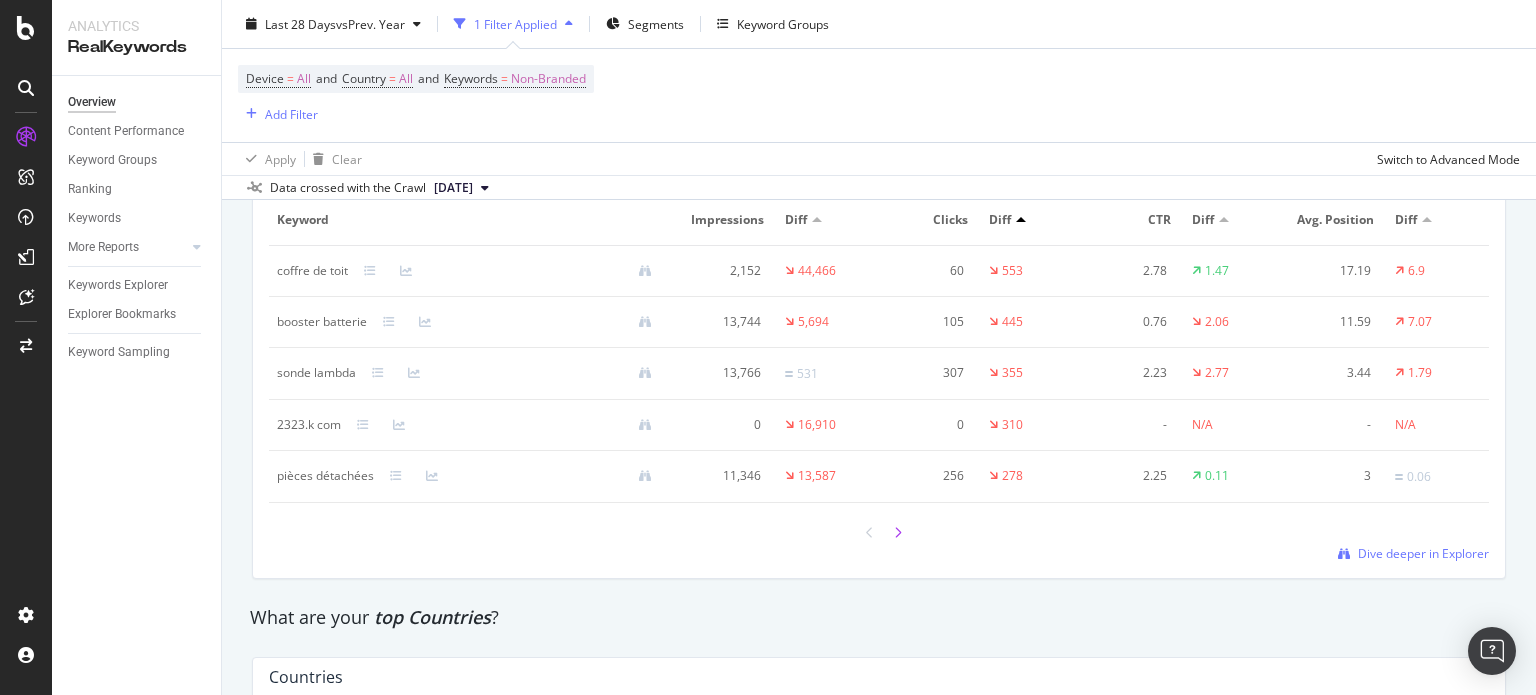 click at bounding box center [898, 532] 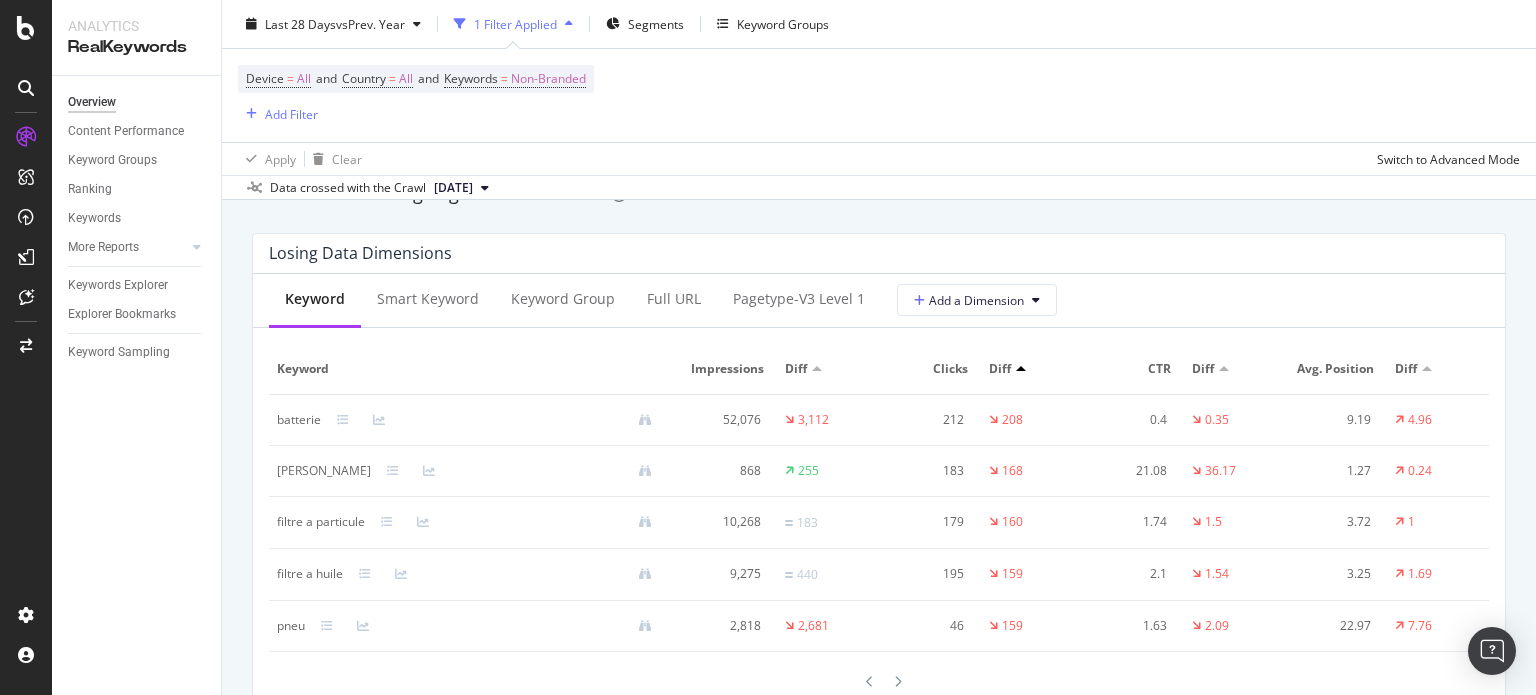 scroll, scrollTop: 2332, scrollLeft: 0, axis: vertical 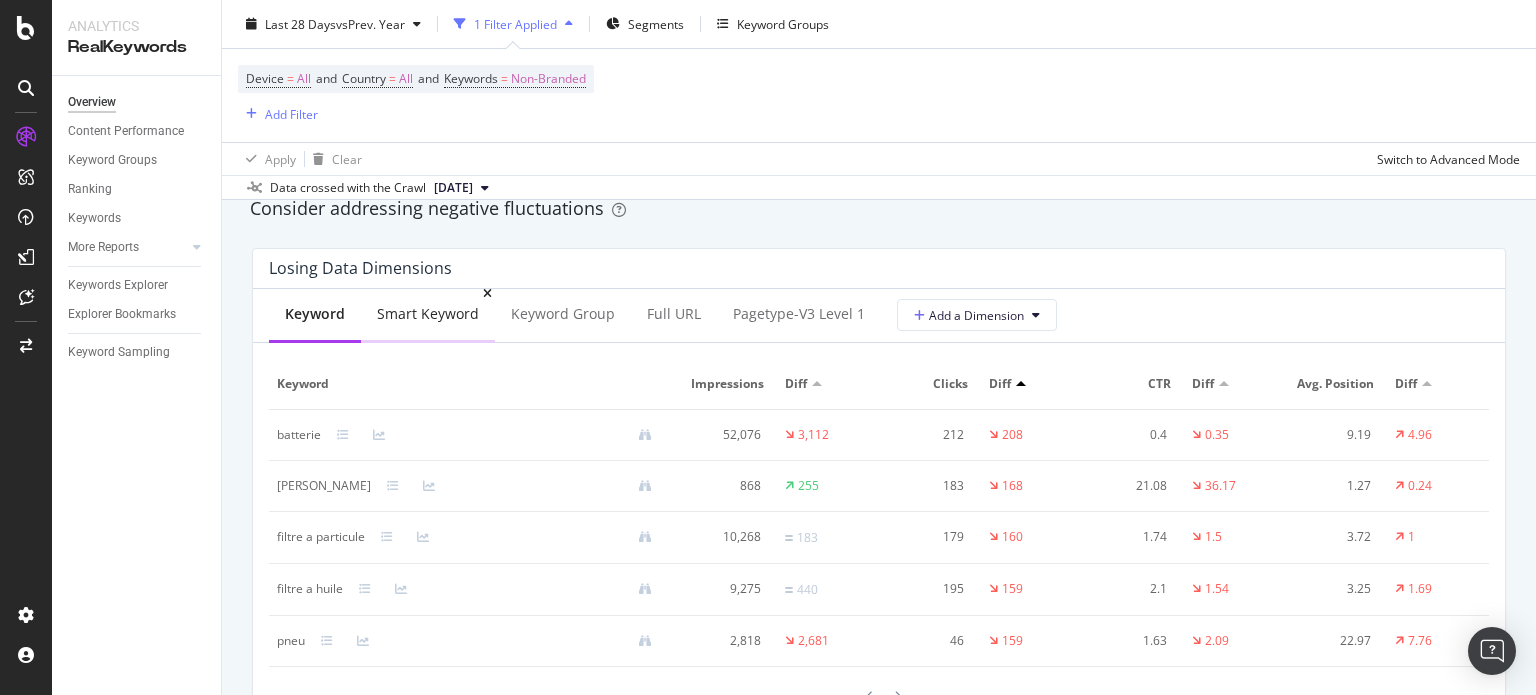 click on "Smart Keyword" at bounding box center (428, 314) 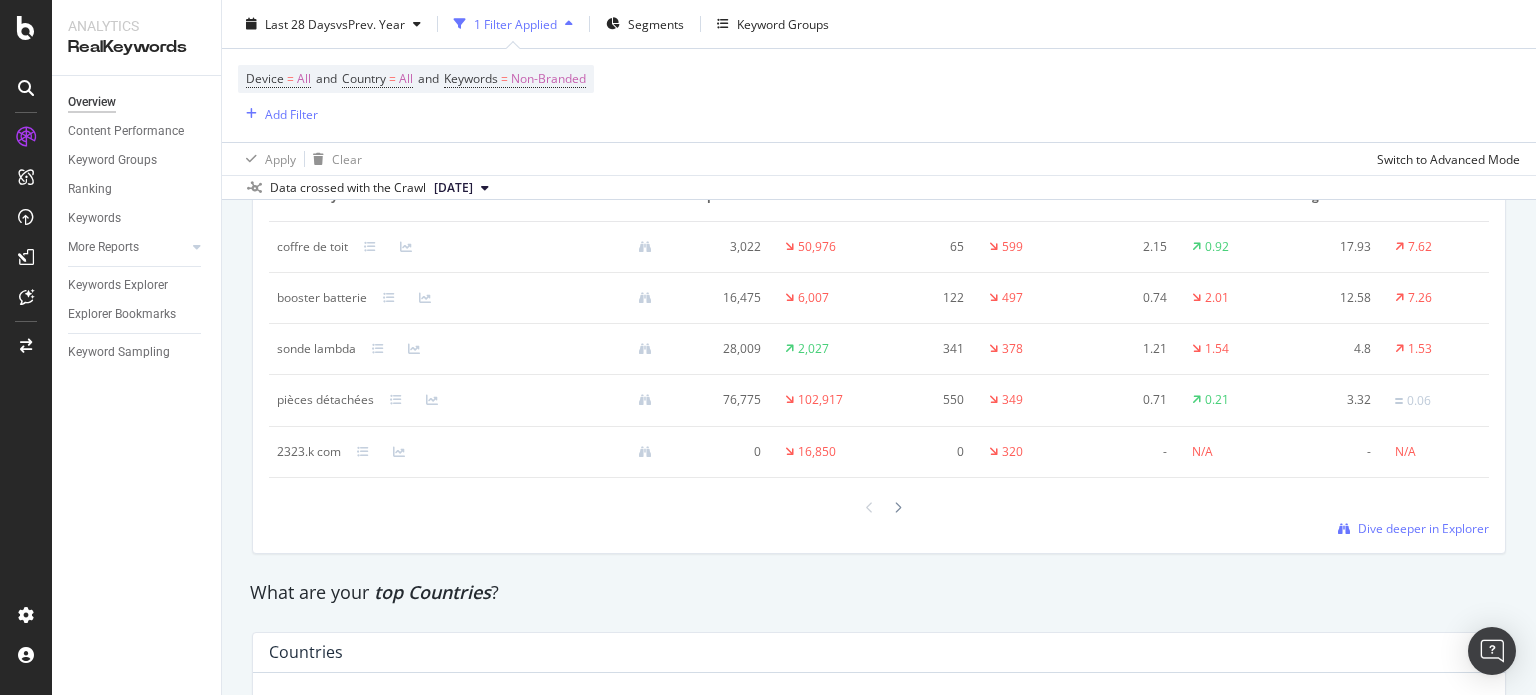 scroll, scrollTop: 2520, scrollLeft: 0, axis: vertical 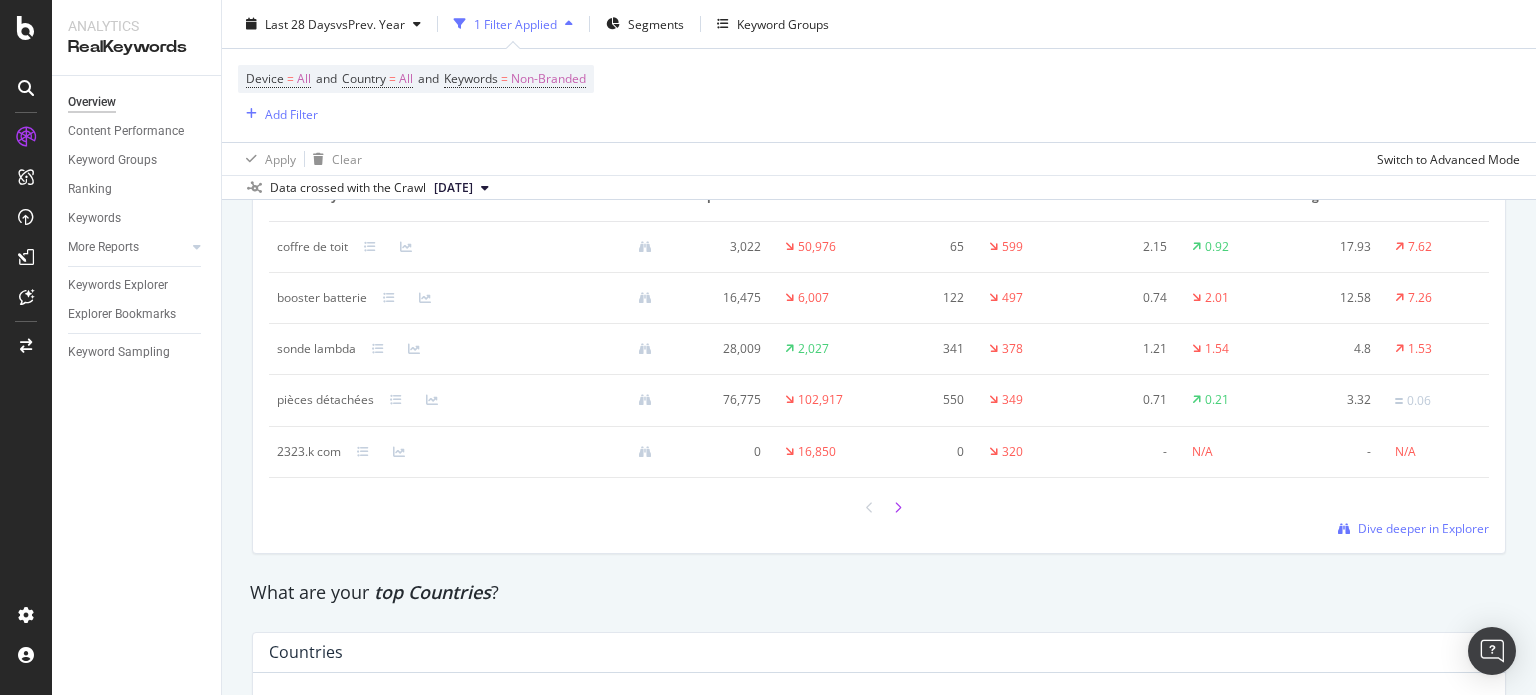 click at bounding box center [898, 507] 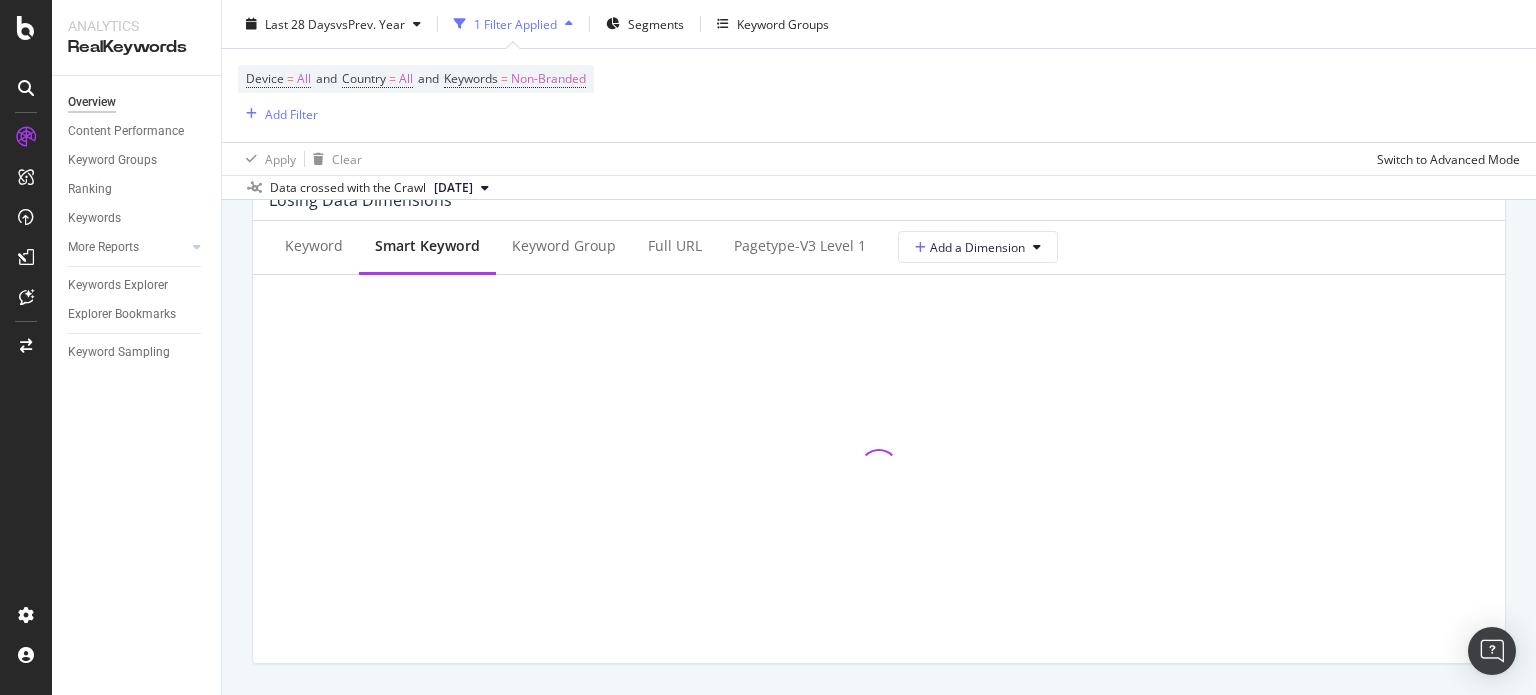 scroll, scrollTop: 2324, scrollLeft: 0, axis: vertical 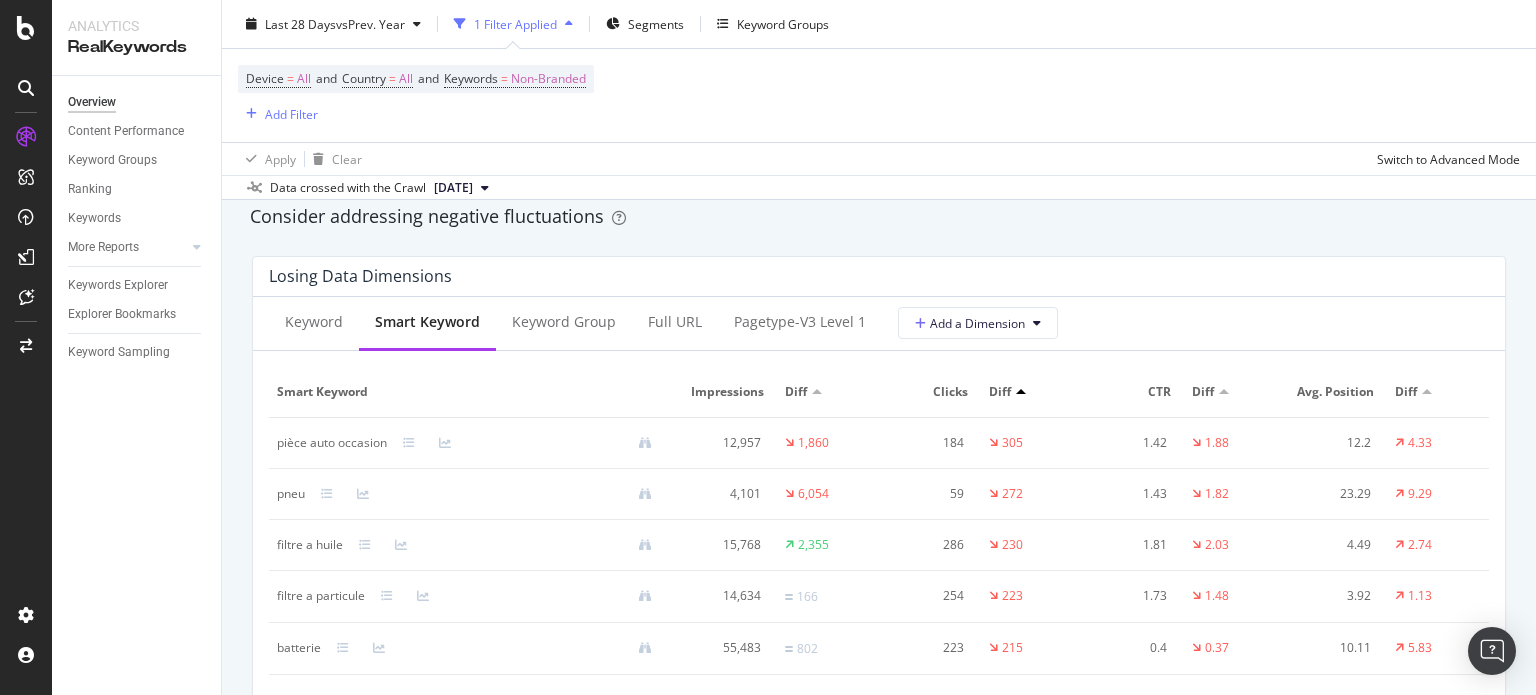 click on "Consider addressing negative fluctuations" at bounding box center (879, 217) 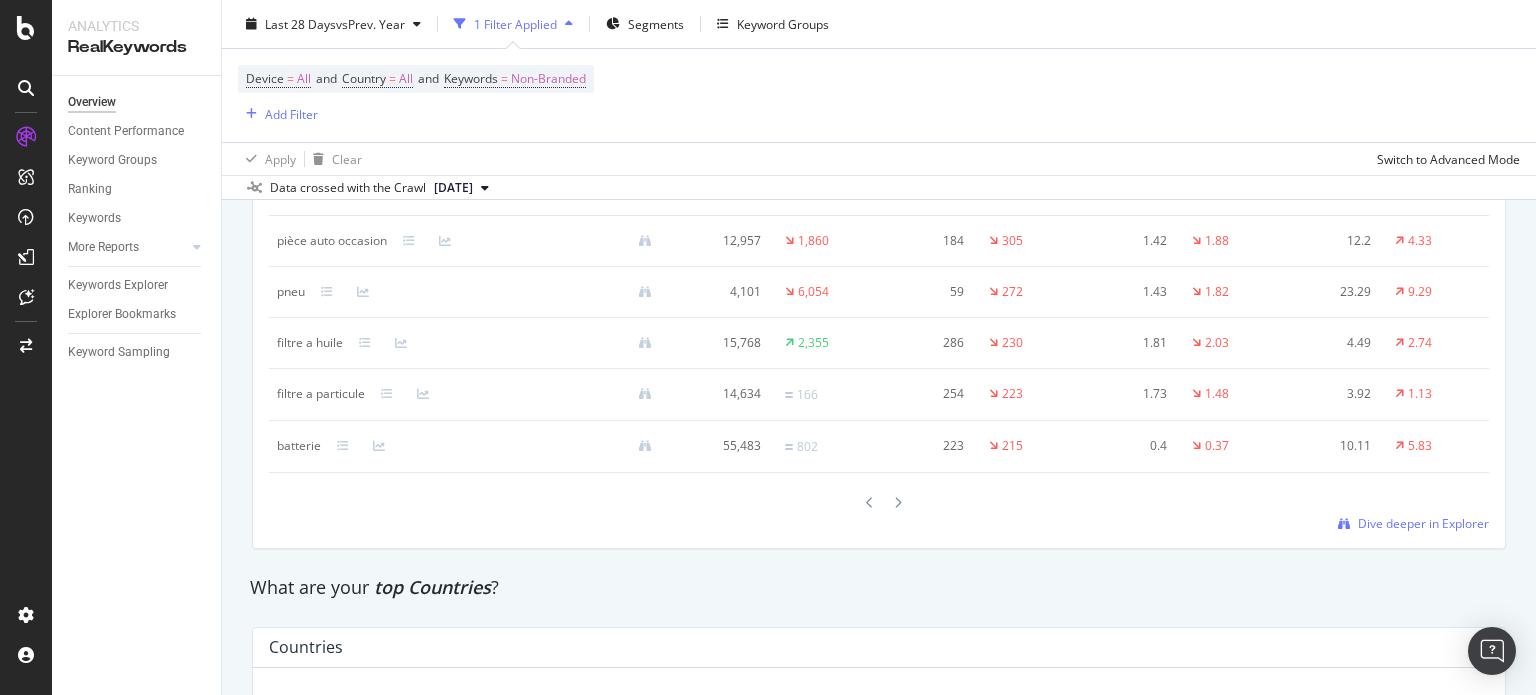 click on "Smart Keyword Impressions Diff Clicks Diff CTR Diff Avg. Position Diff pièce auto occasion 12,957 1,860 184 305 1.42 1.88 12.2 4.33 pneu 4,101 6,054 59 272 1.43 1.82 23.29 9.29 filtre a huile 15,768 2,355 286 230 1.81 2.03 4.49 2.74 filtre a particule 14,[CREDIT_CARD_NUMBER] 1.73 1.48 3.92 1.13 batterie 55,483 802 223 215 0.4 0.37 10.11 5.83" at bounding box center (879, 348) 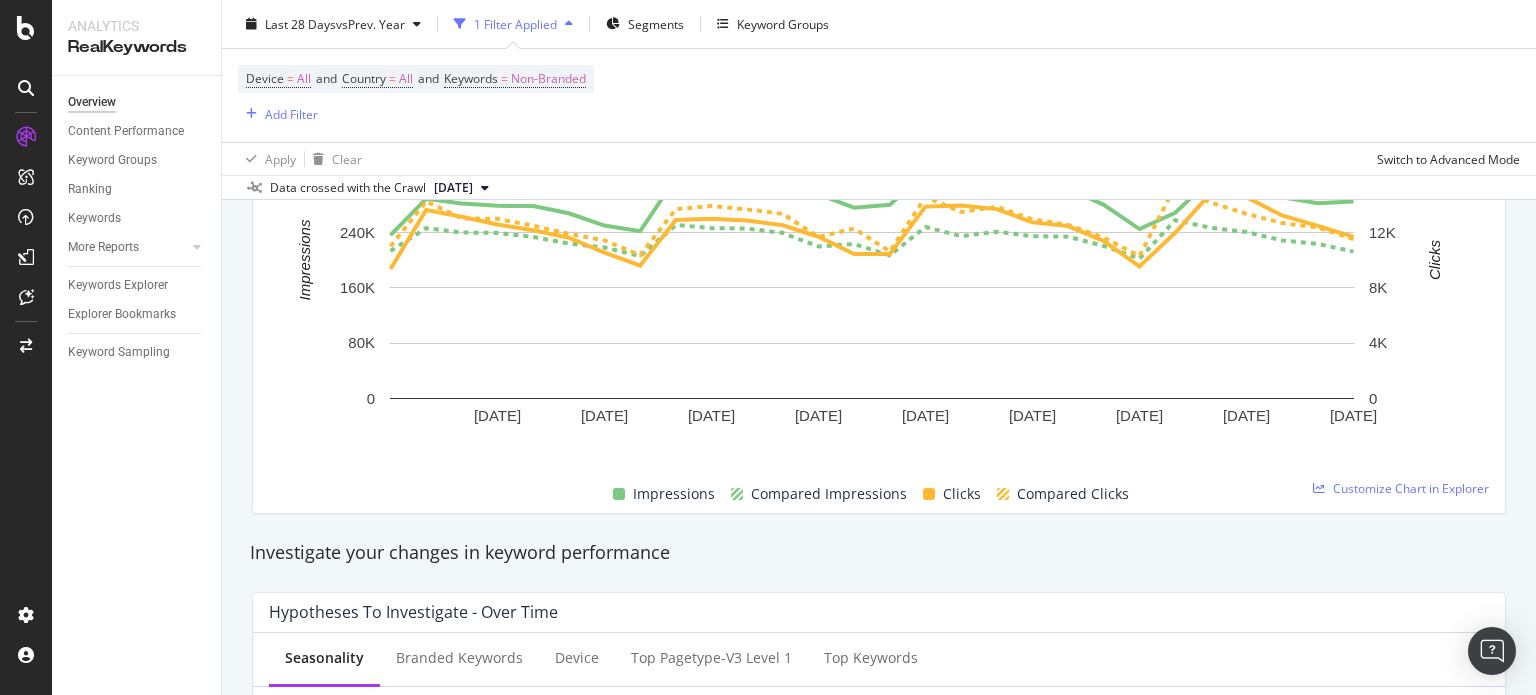 scroll, scrollTop: 0, scrollLeft: 0, axis: both 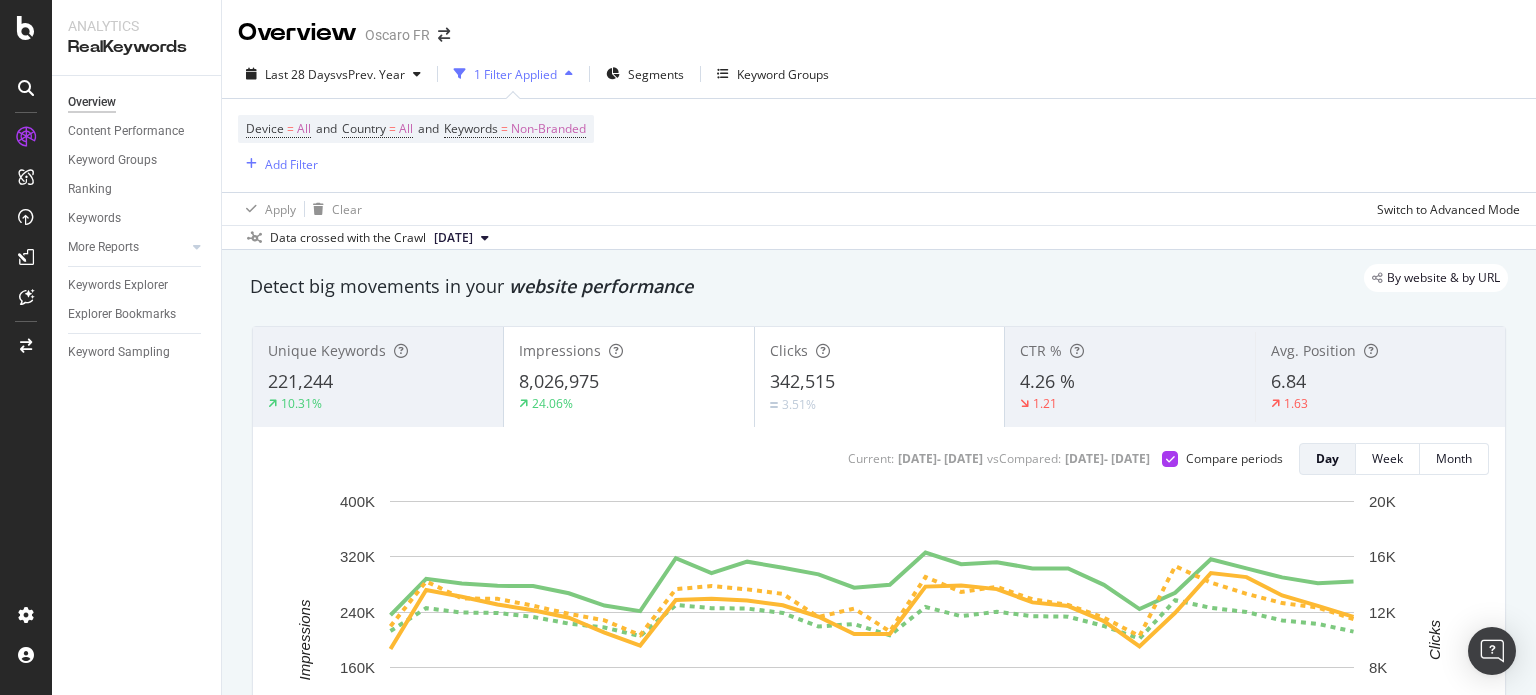 click on "Device   =     All  and  Country   =     All  and  Keywords   =     Non-Branded Add Filter" at bounding box center (879, 145) 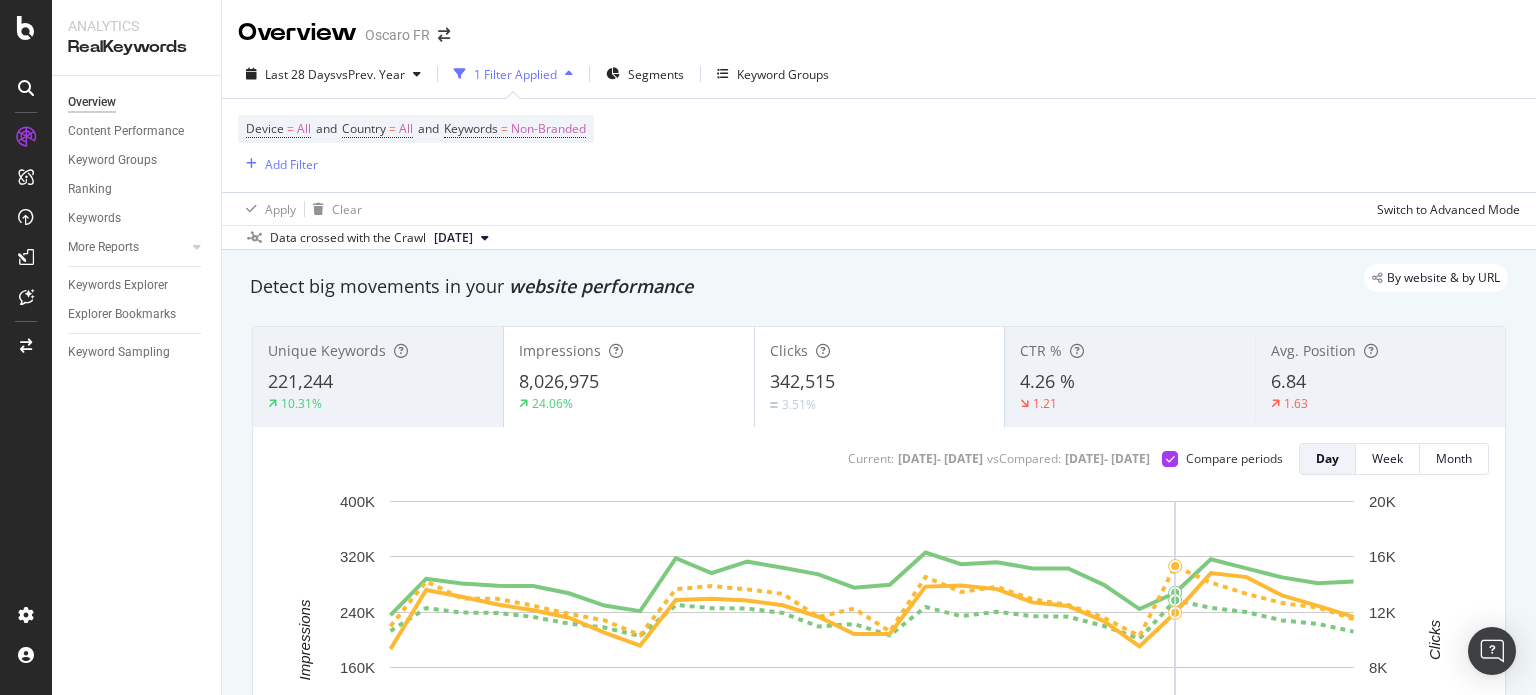 click 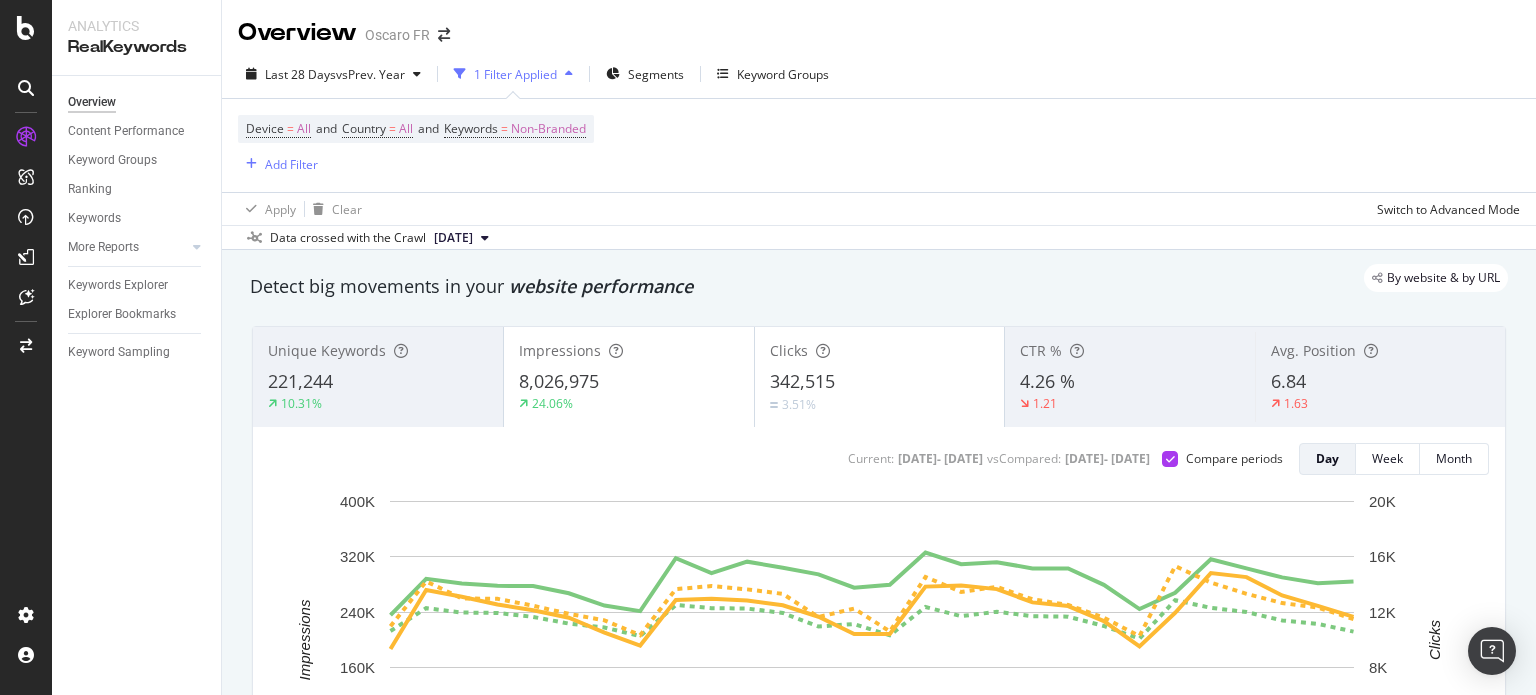 click on "10.31%" at bounding box center [378, 404] 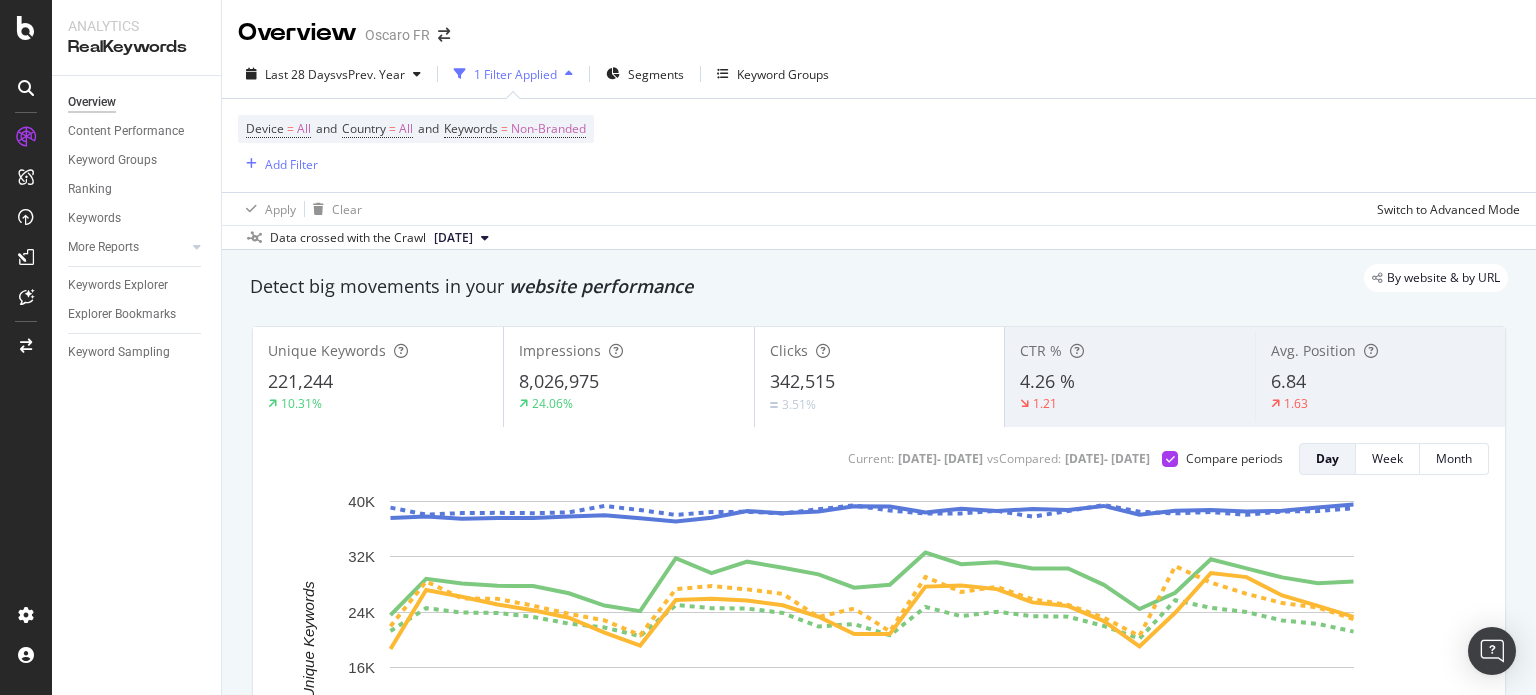 click on "10.31%" at bounding box center (378, 404) 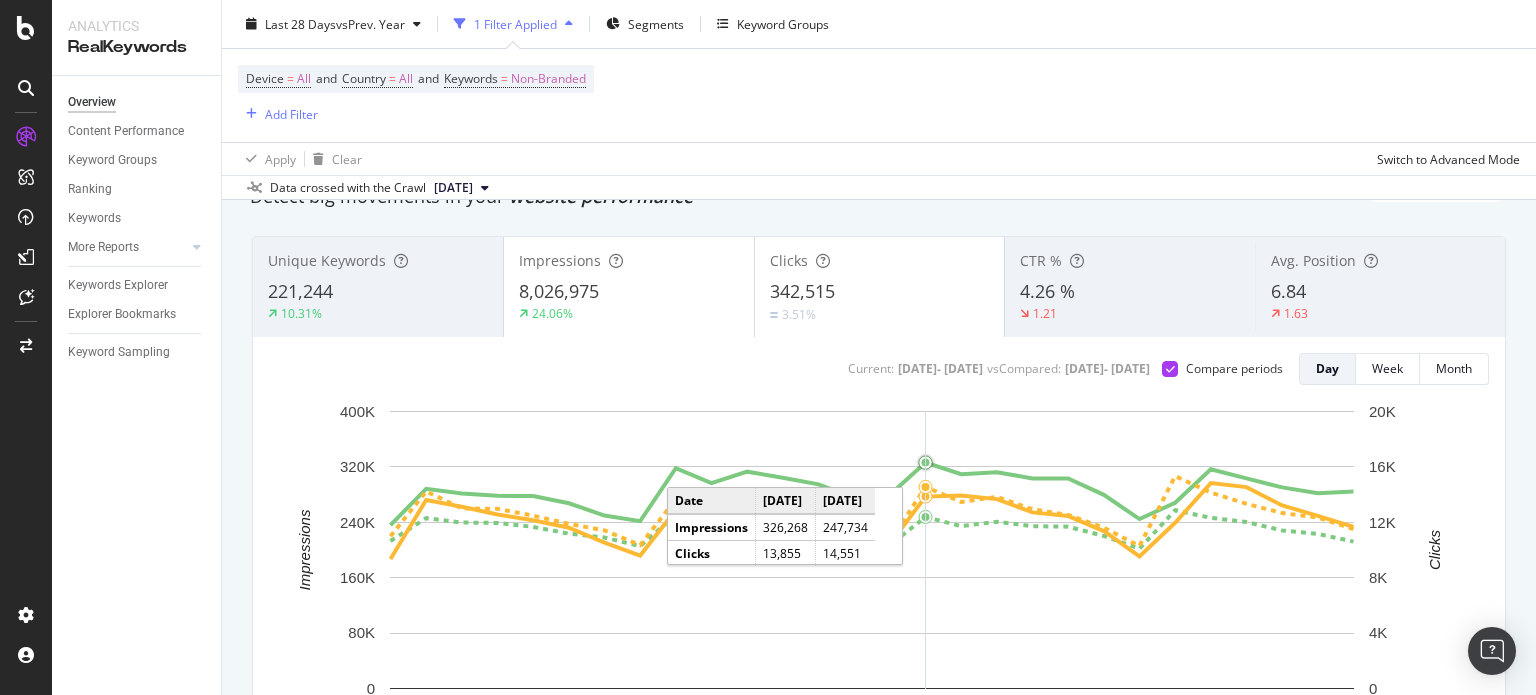 drag, startPoint x: 913, startPoint y: 258, endPoint x: 926, endPoint y: 424, distance: 166.50826 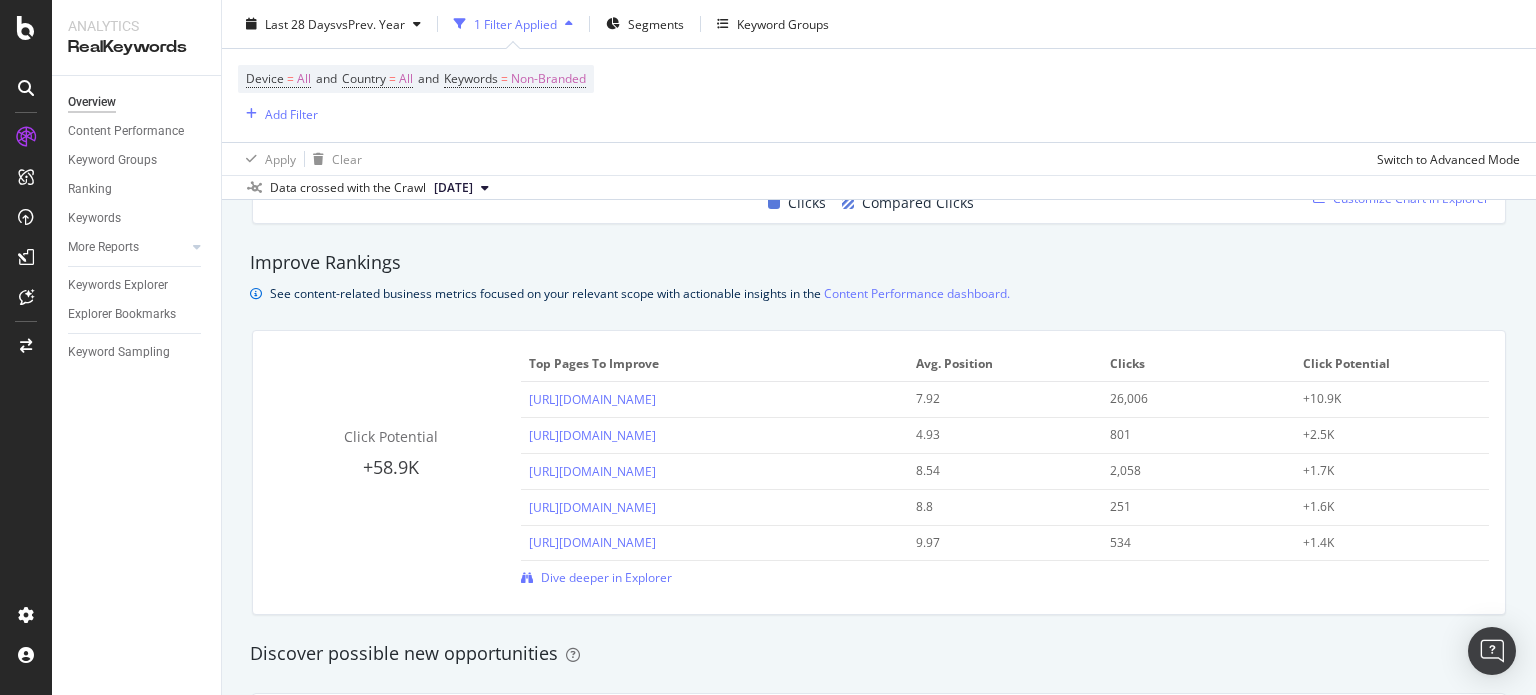 drag, startPoint x: 933, startPoint y: 432, endPoint x: 969, endPoint y: 742, distance: 312.0833 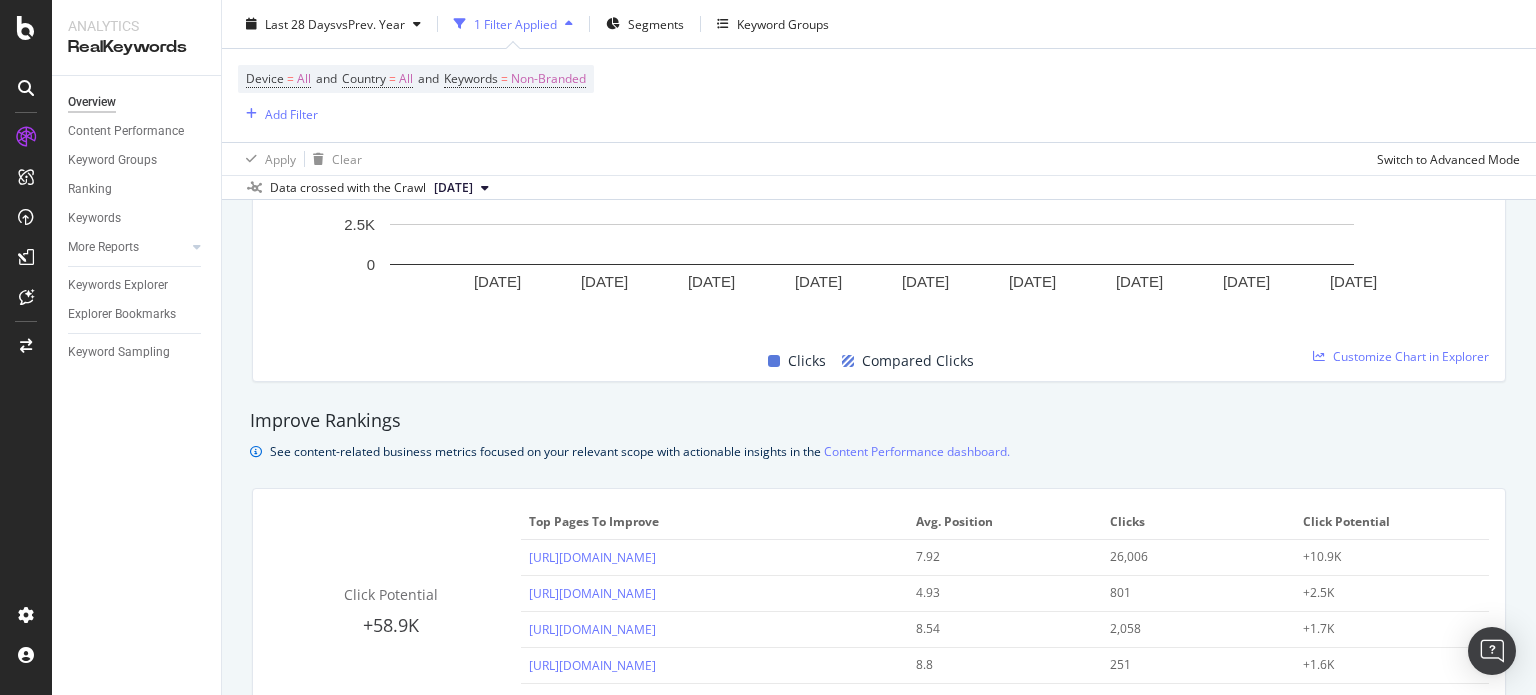 scroll, scrollTop: 1222, scrollLeft: 0, axis: vertical 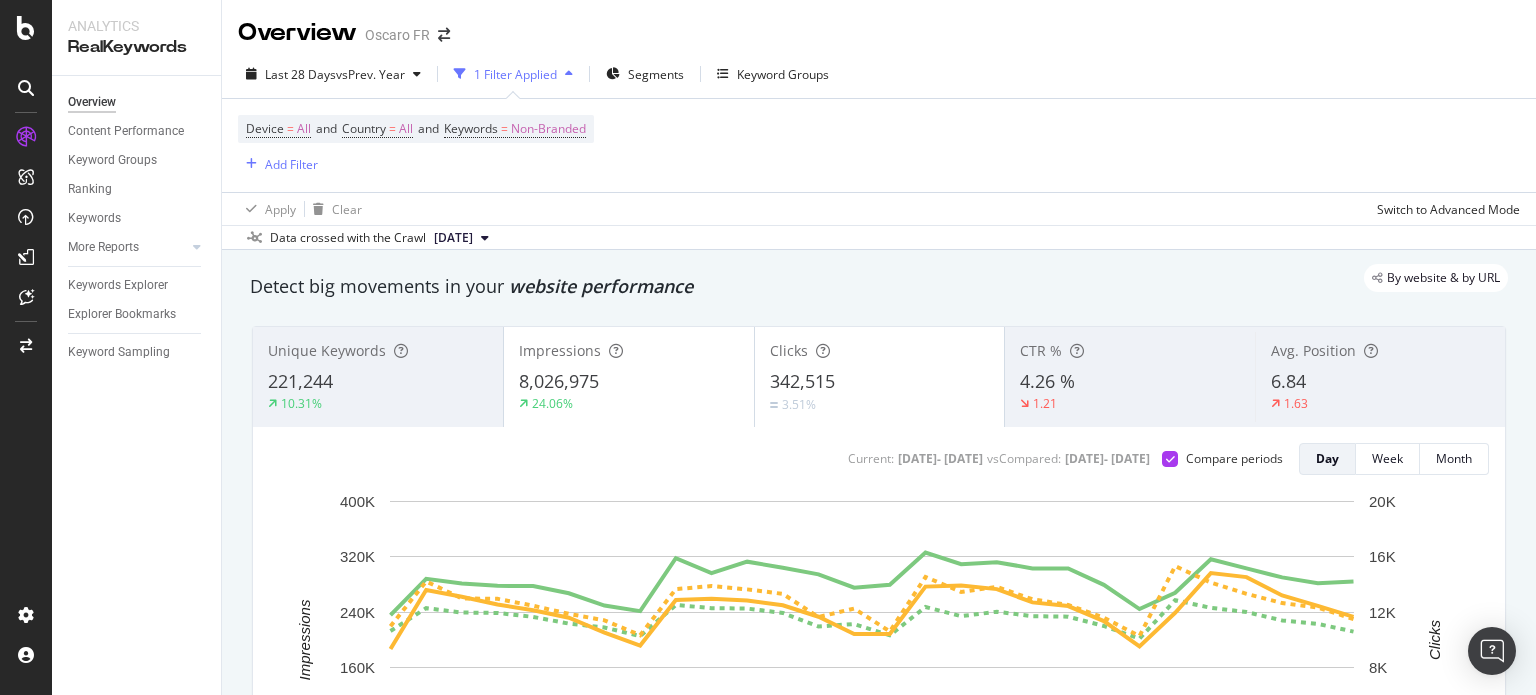 drag, startPoint x: 453, startPoint y: 426, endPoint x: 479, endPoint y: 171, distance: 256.32205 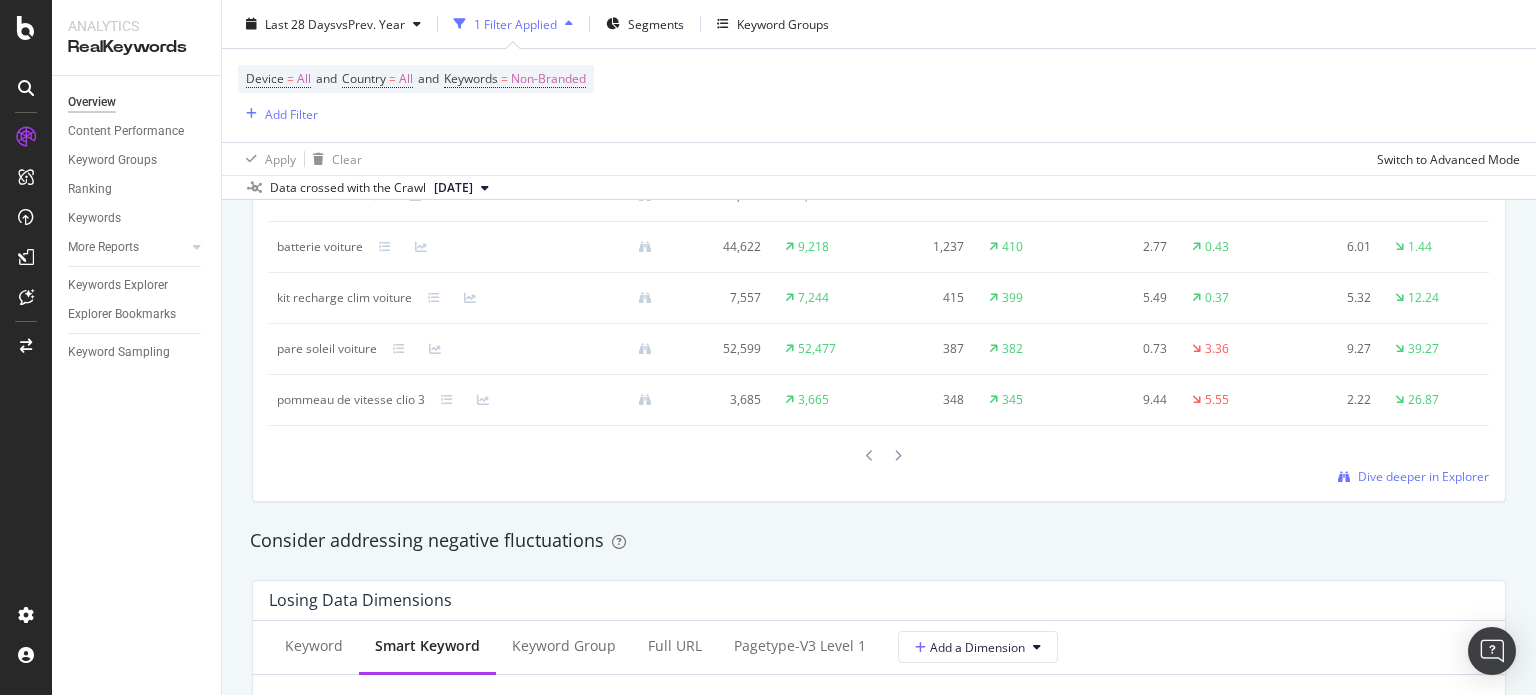 scroll, scrollTop: 1800, scrollLeft: 0, axis: vertical 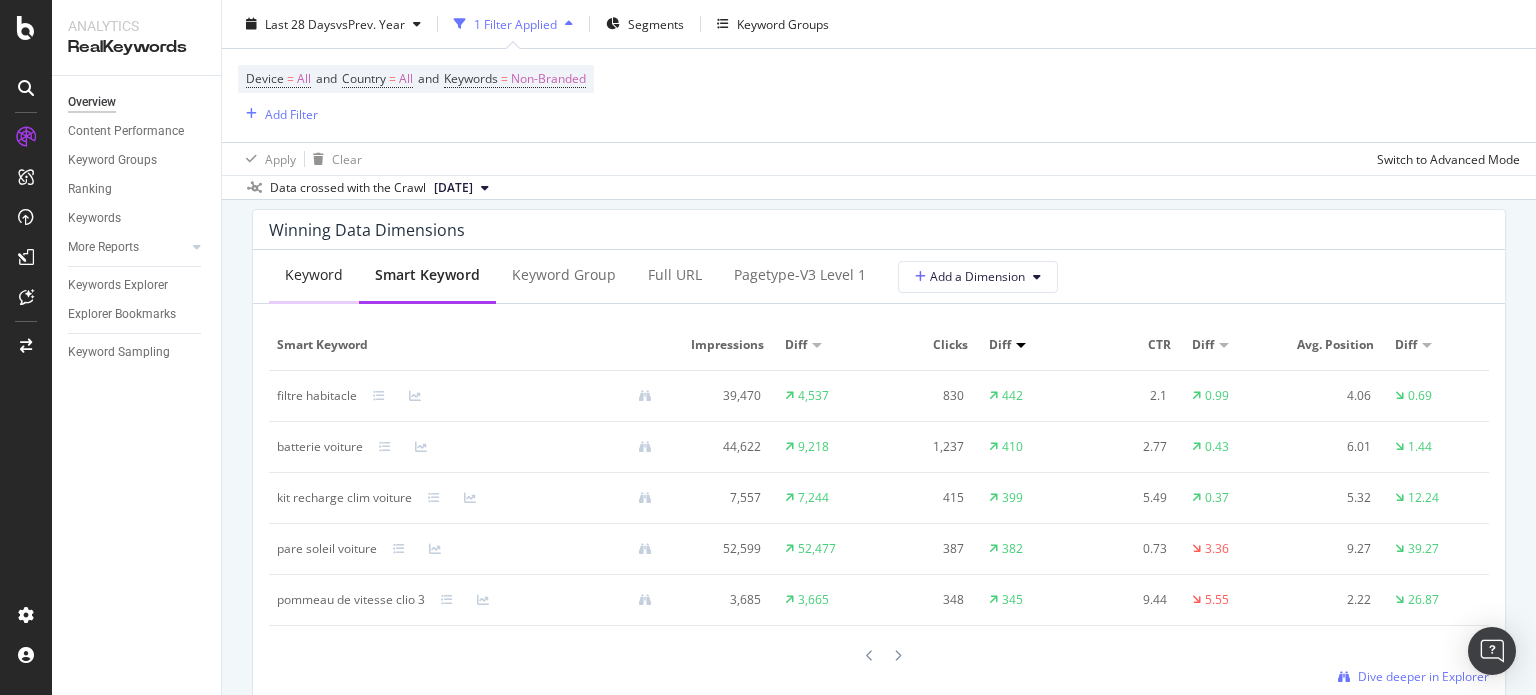click on "Keyword" at bounding box center (314, 276) 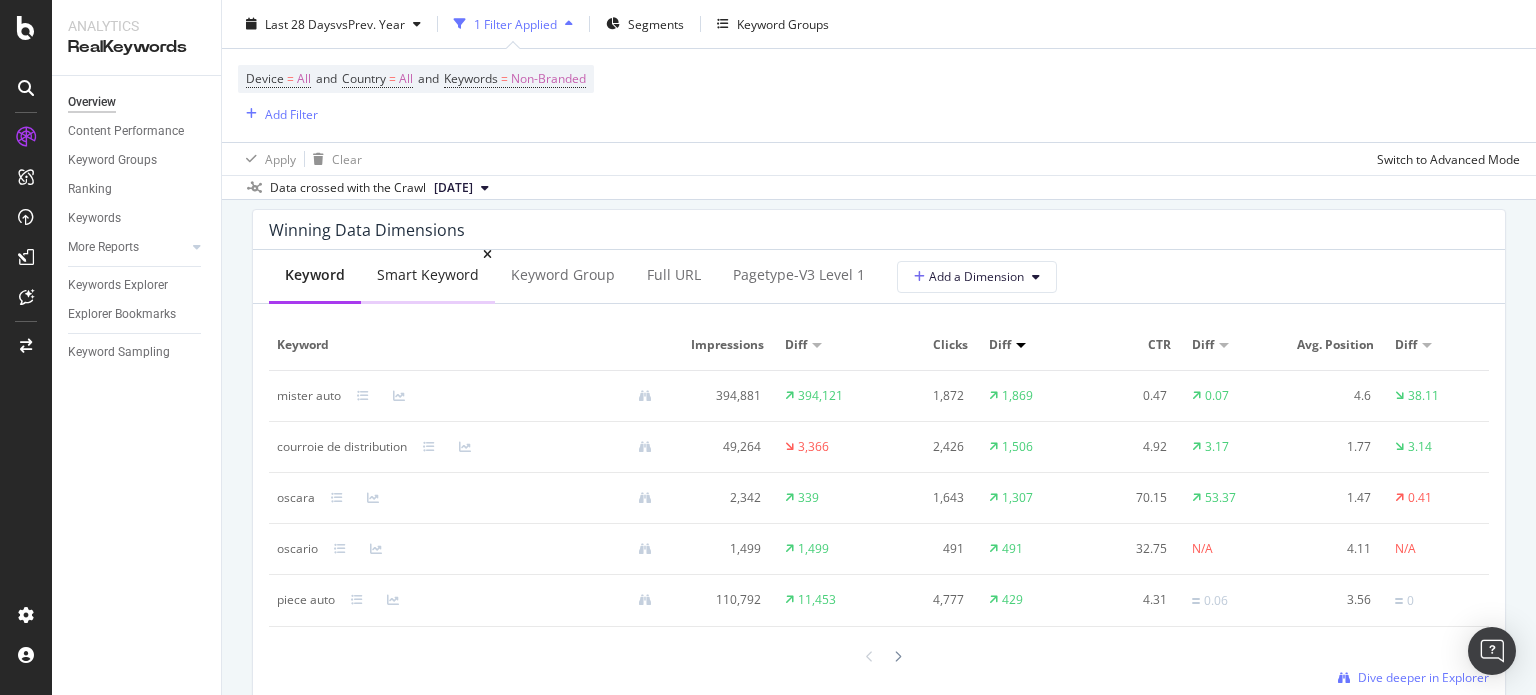 click on "Smart Keyword" at bounding box center [428, 275] 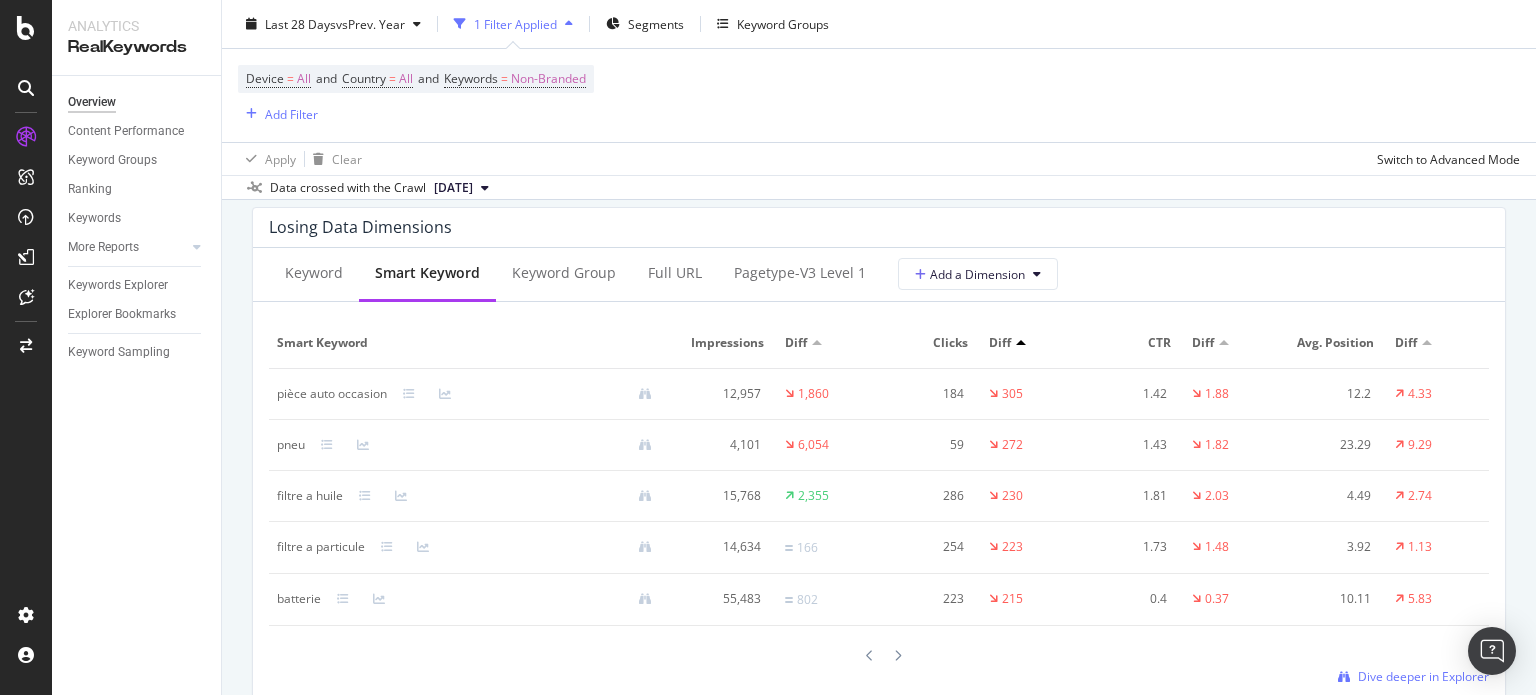 scroll, scrollTop: 2376, scrollLeft: 0, axis: vertical 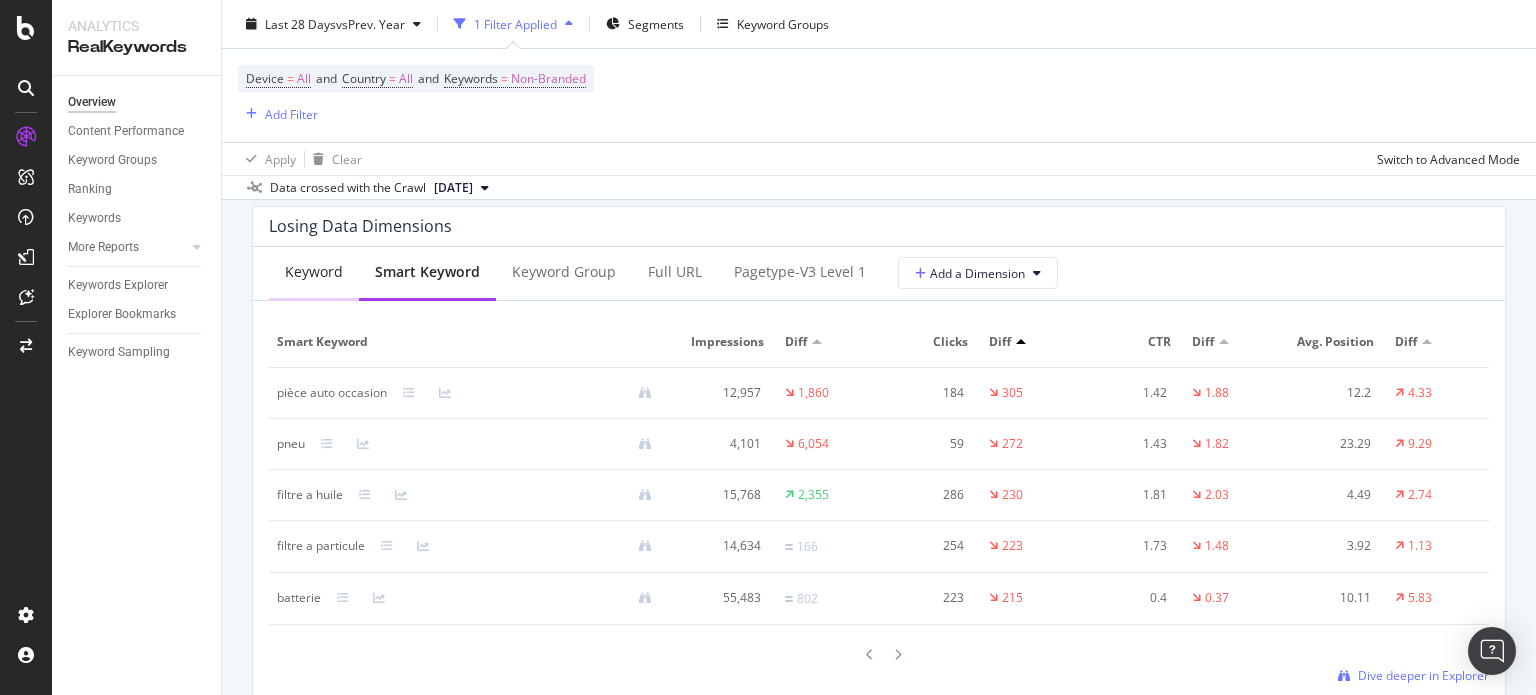 click on "Keyword" at bounding box center [314, 272] 